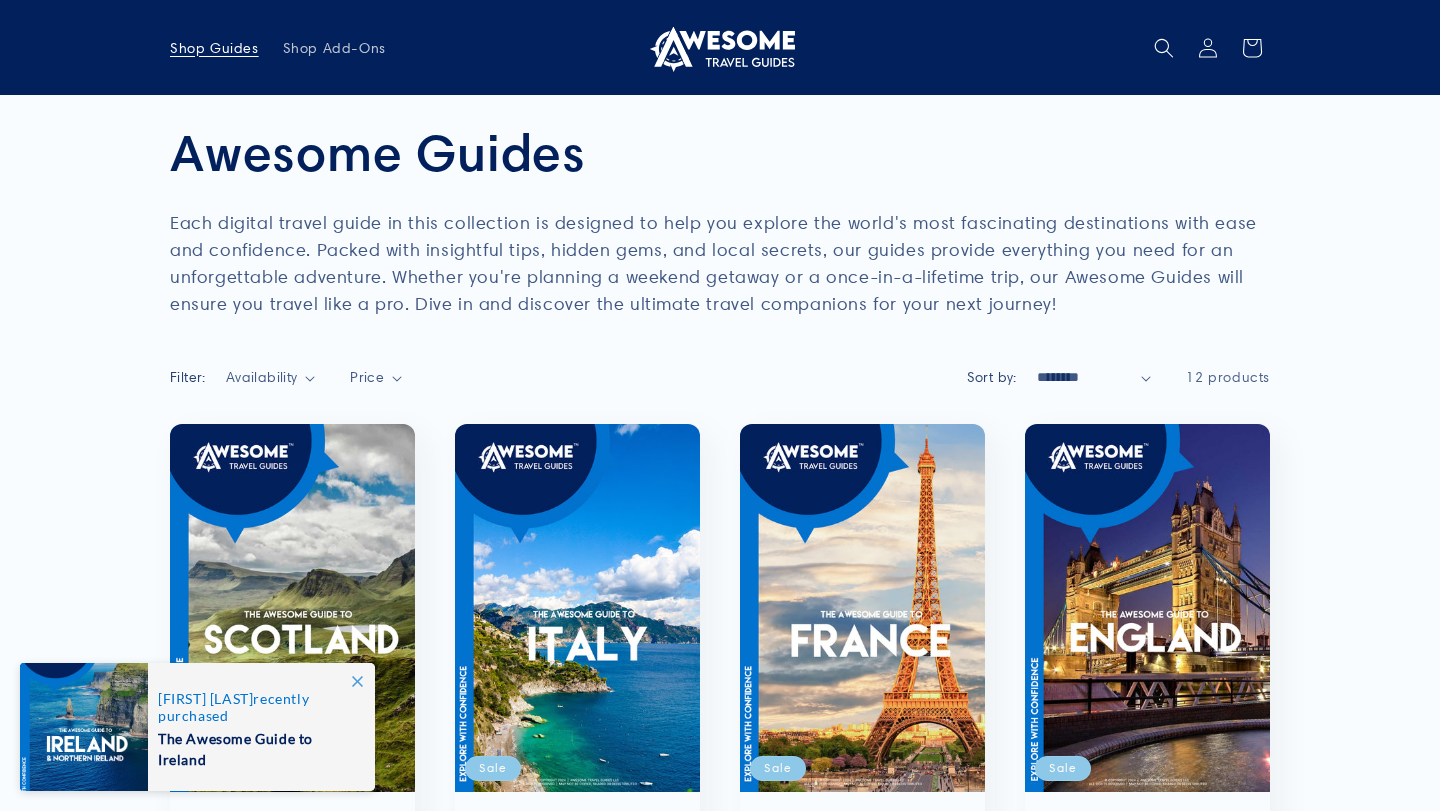 scroll, scrollTop: 304, scrollLeft: 0, axis: vertical 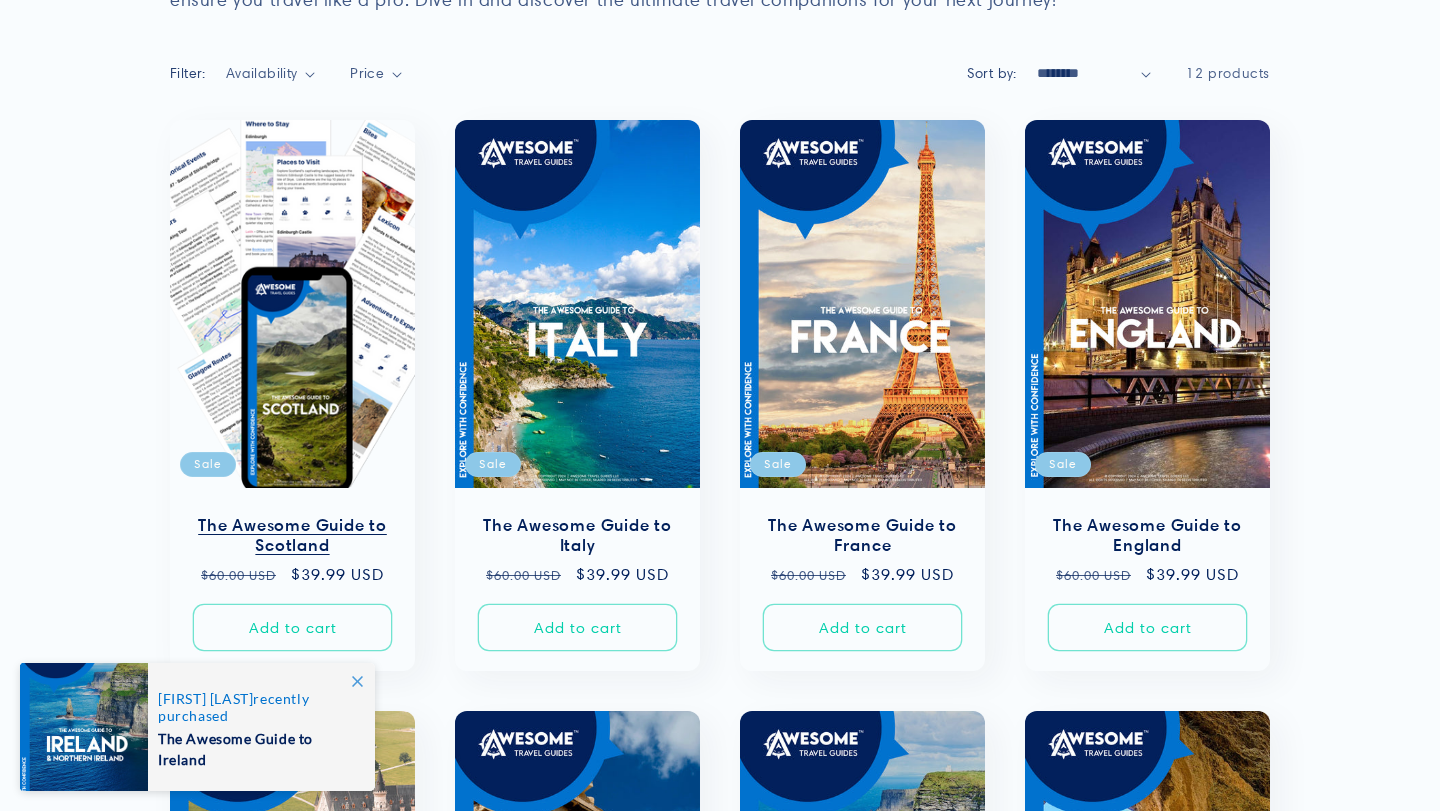 click on "The Awesome Guide to Scotland" at bounding box center (292, 536) 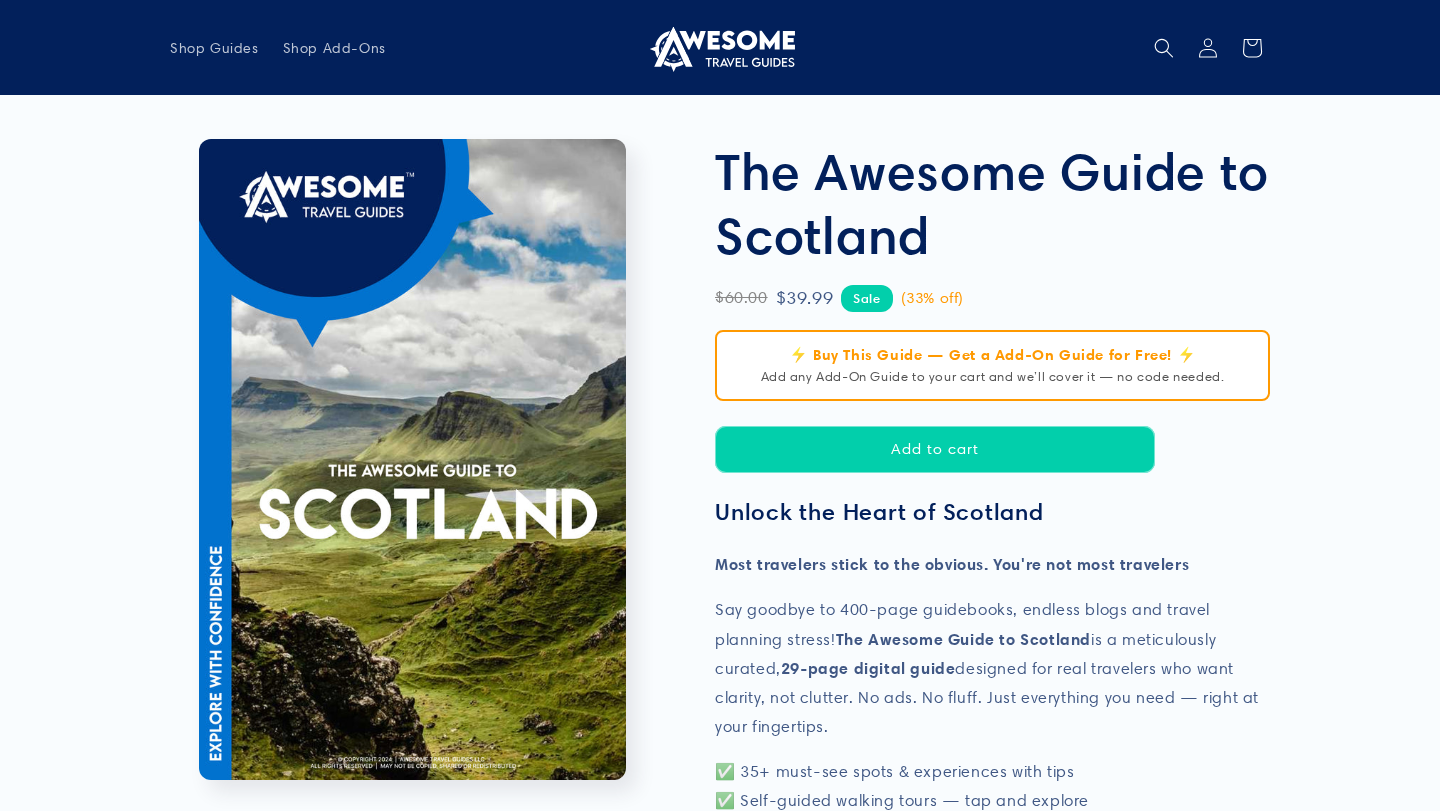 scroll, scrollTop: 0, scrollLeft: 0, axis: both 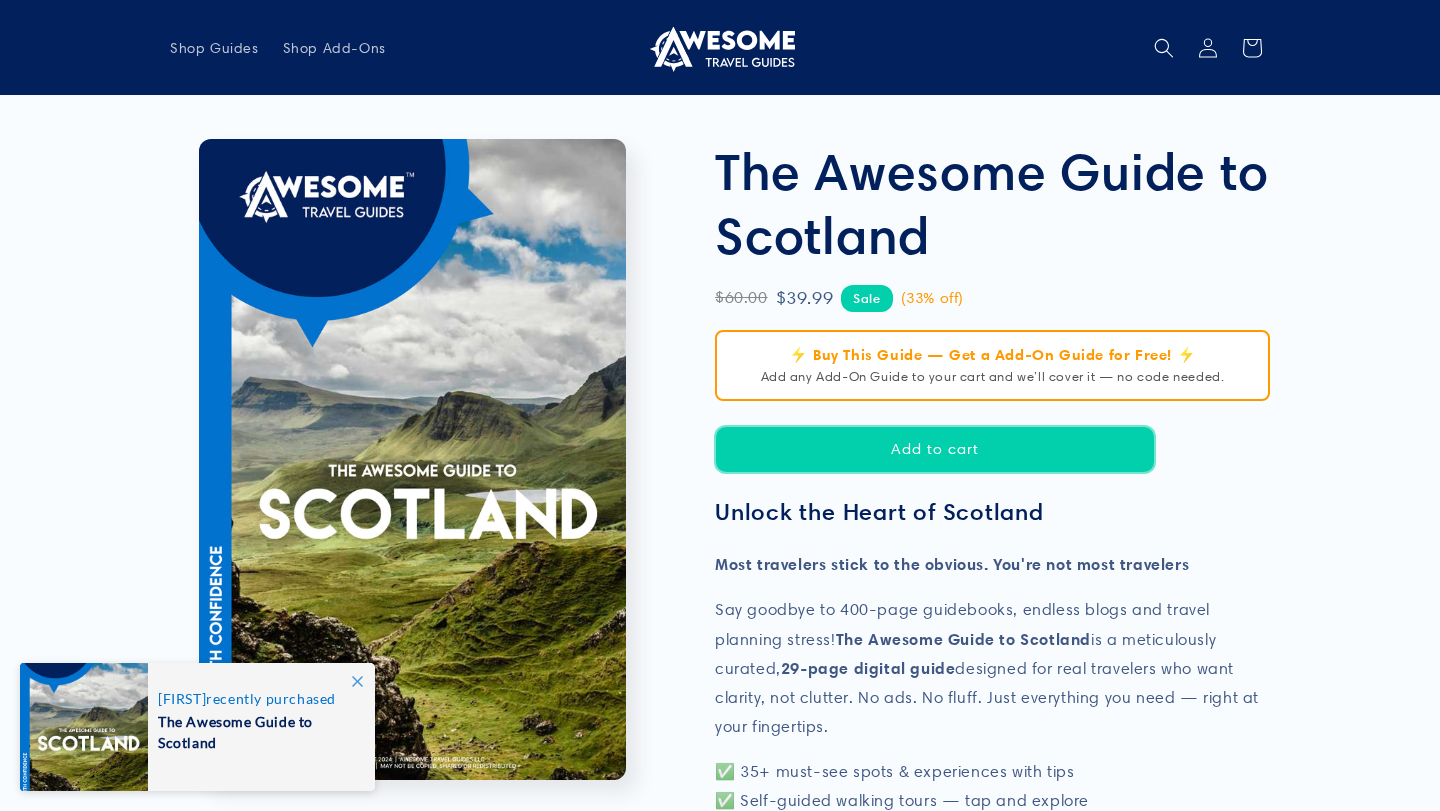 click on "Add to cart" at bounding box center (935, 449) 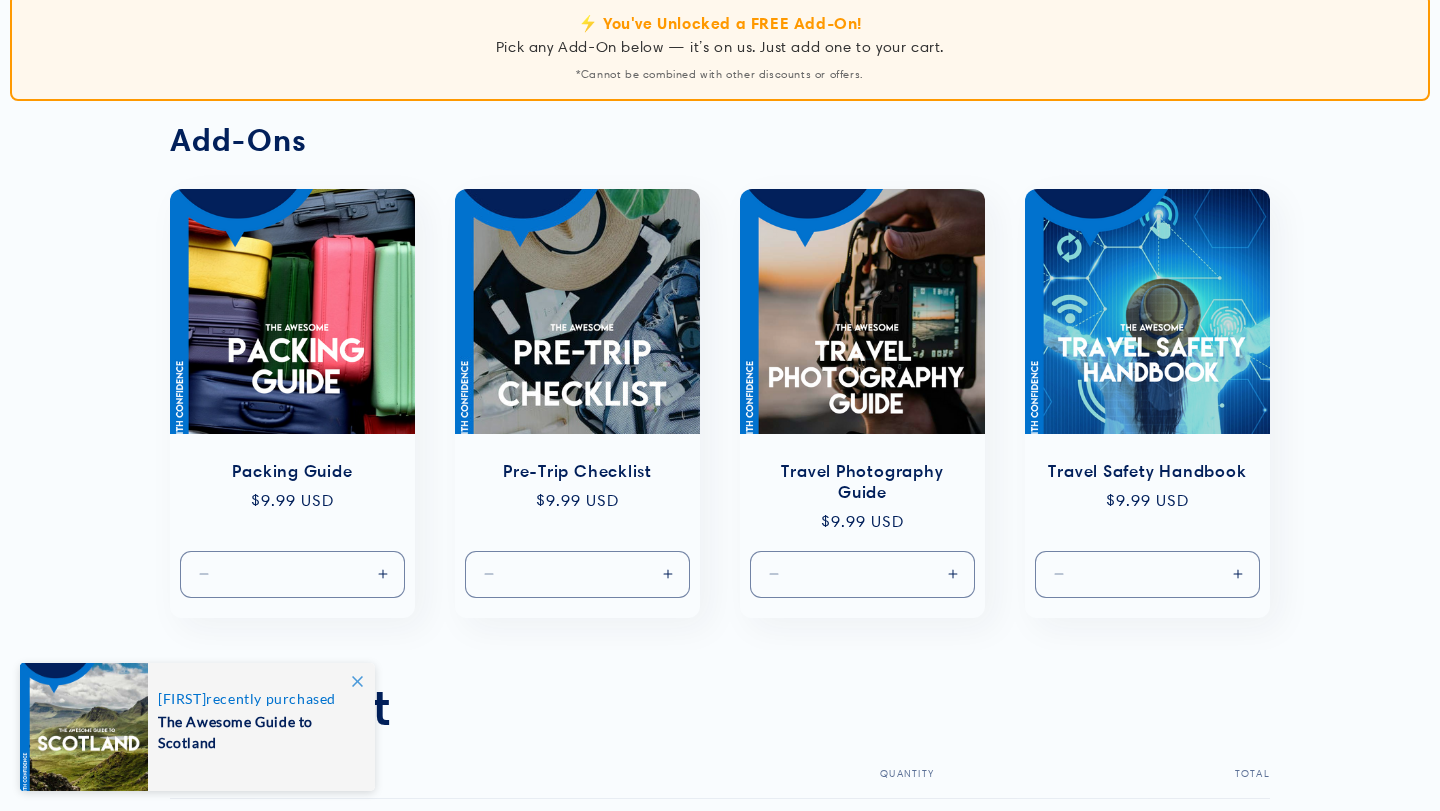 scroll, scrollTop: 118, scrollLeft: 0, axis: vertical 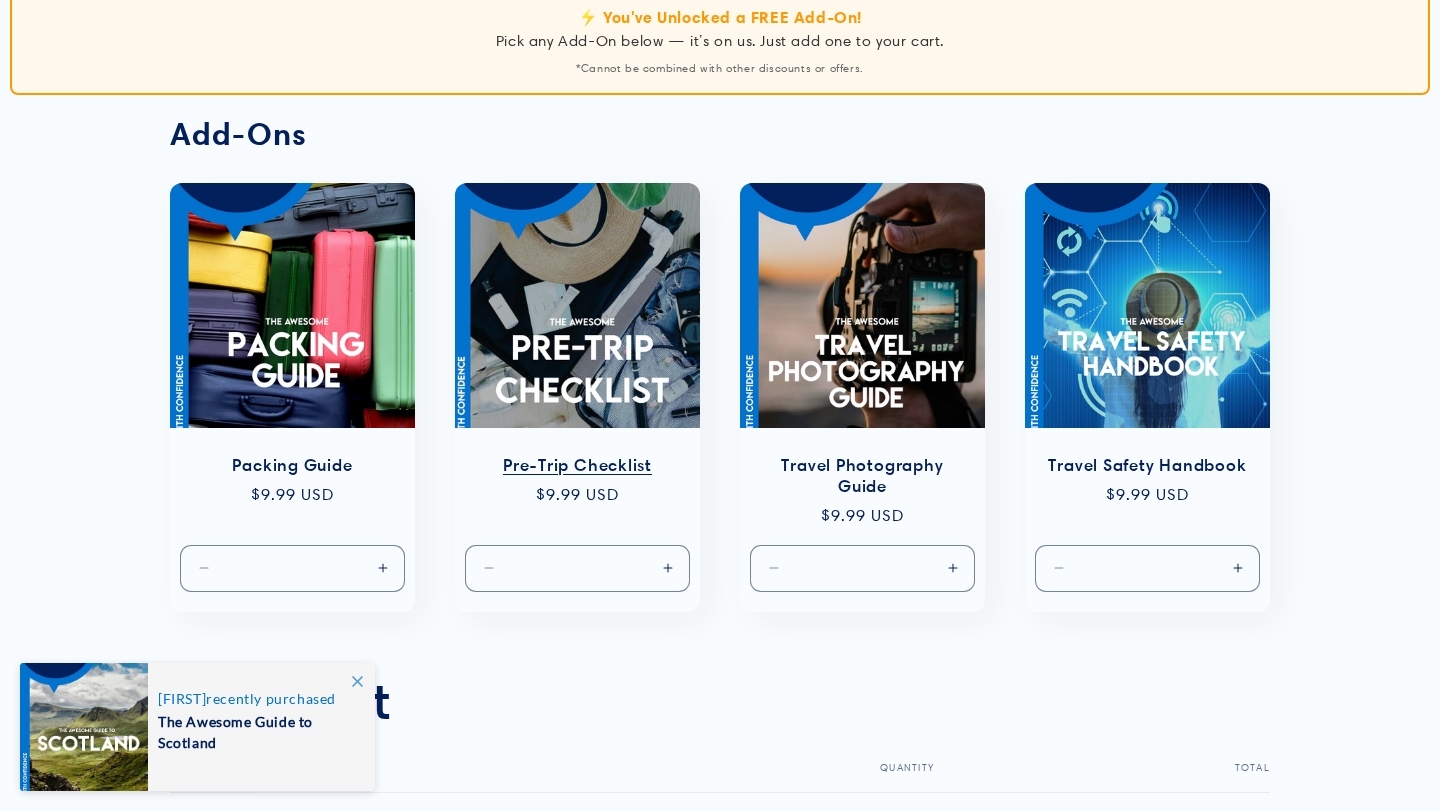 click on "Increase quantity for Default Title" at bounding box center (667, 568) 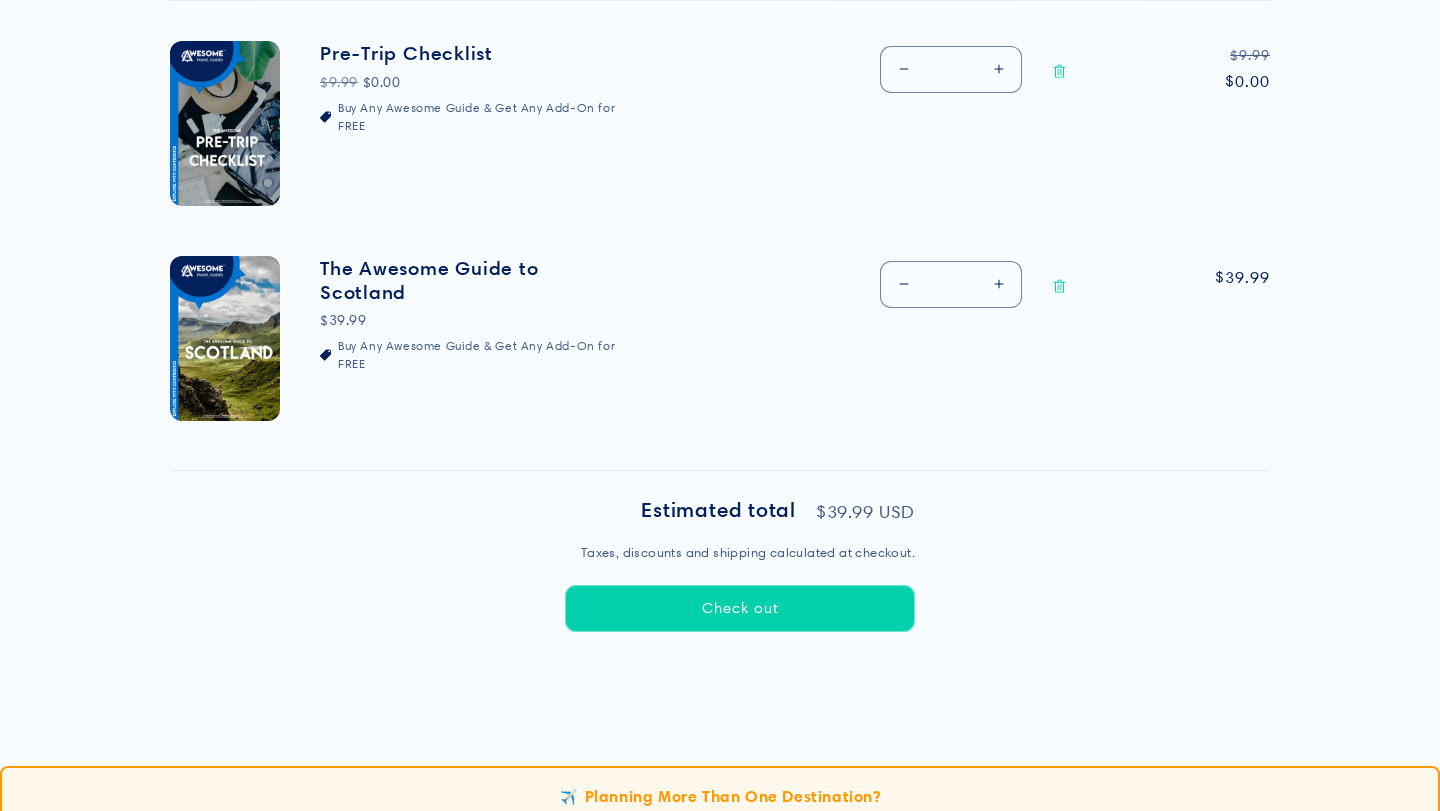 scroll, scrollTop: 1017, scrollLeft: 0, axis: vertical 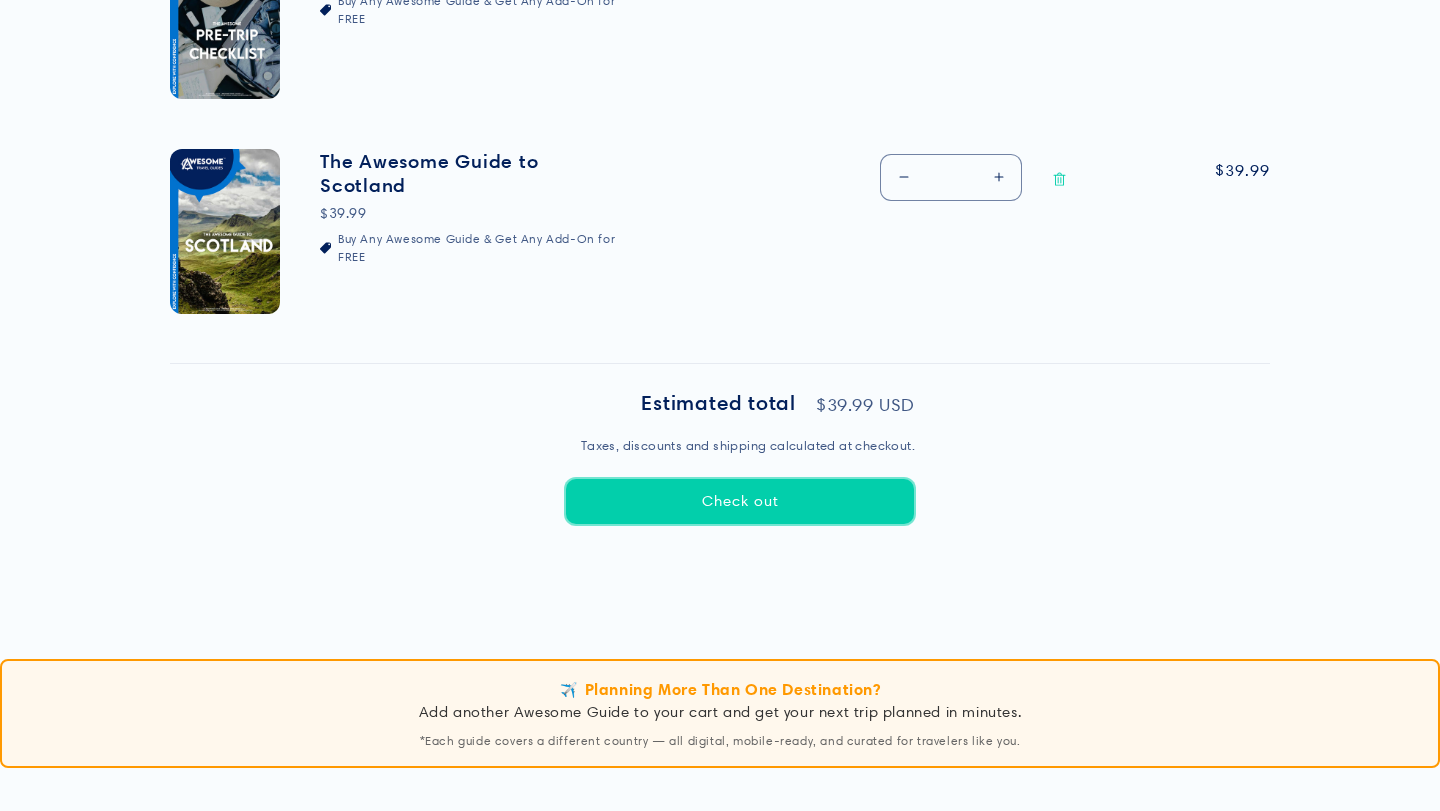 click on "Check out" at bounding box center [740, 501] 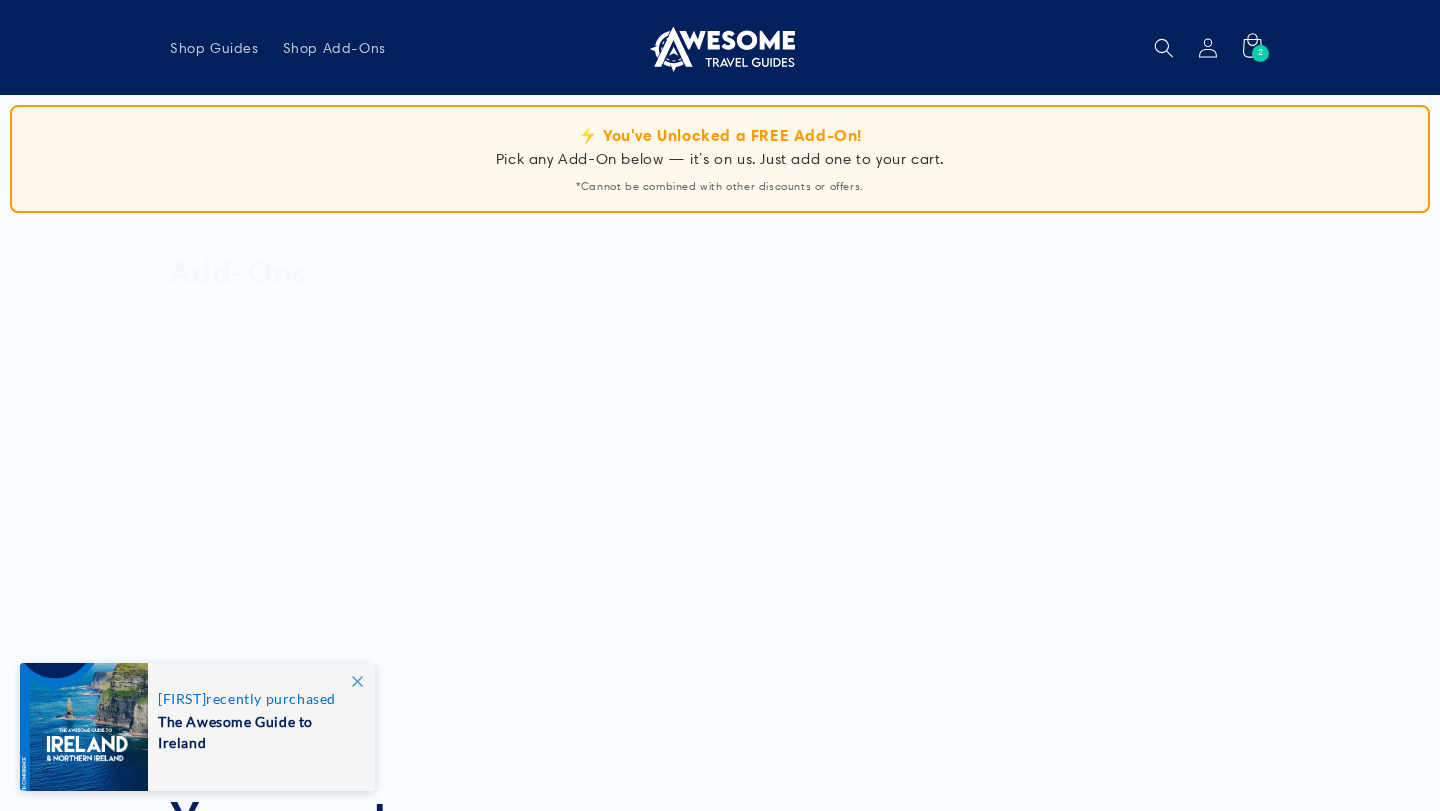scroll, scrollTop: 1017, scrollLeft: 0, axis: vertical 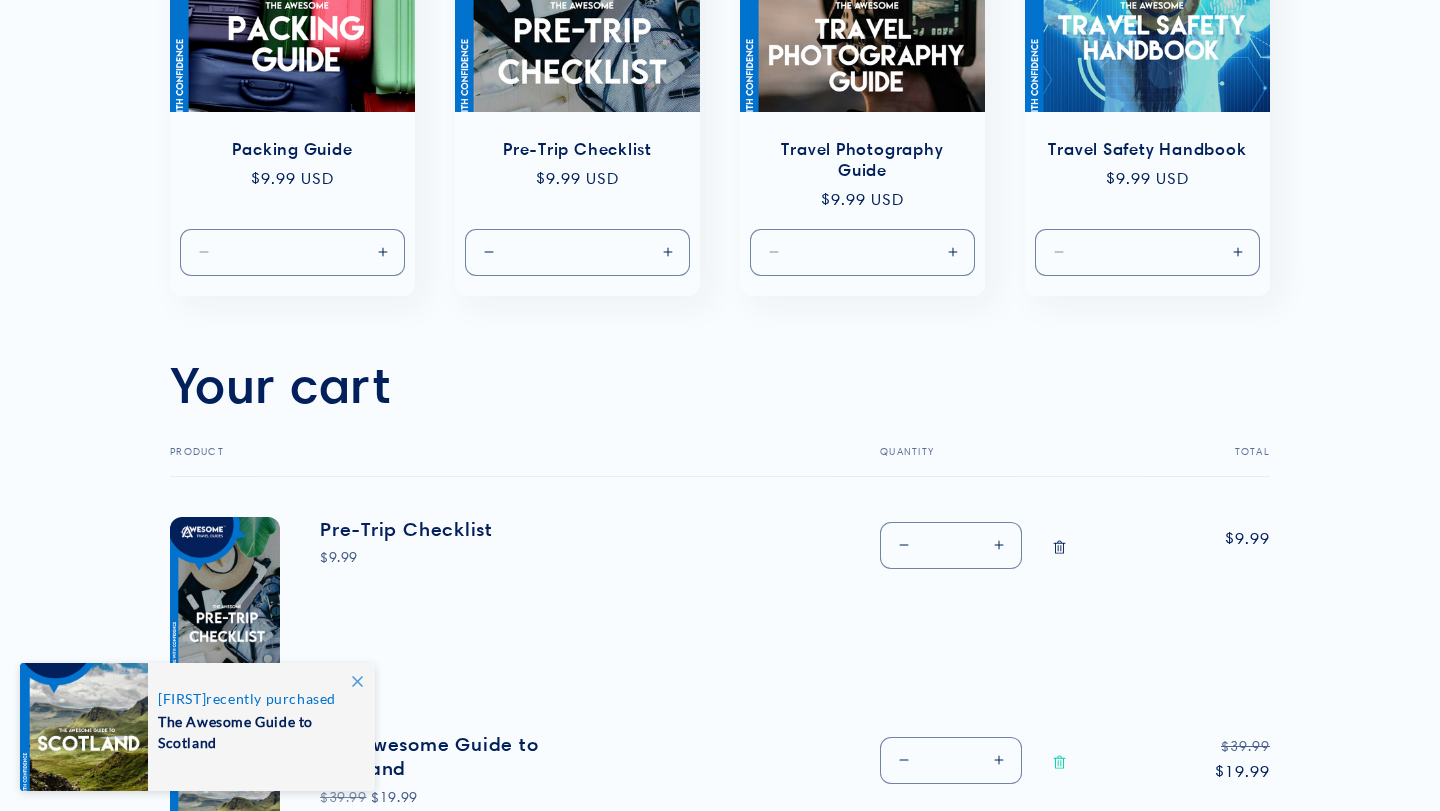 click at bounding box center (1059, 547) 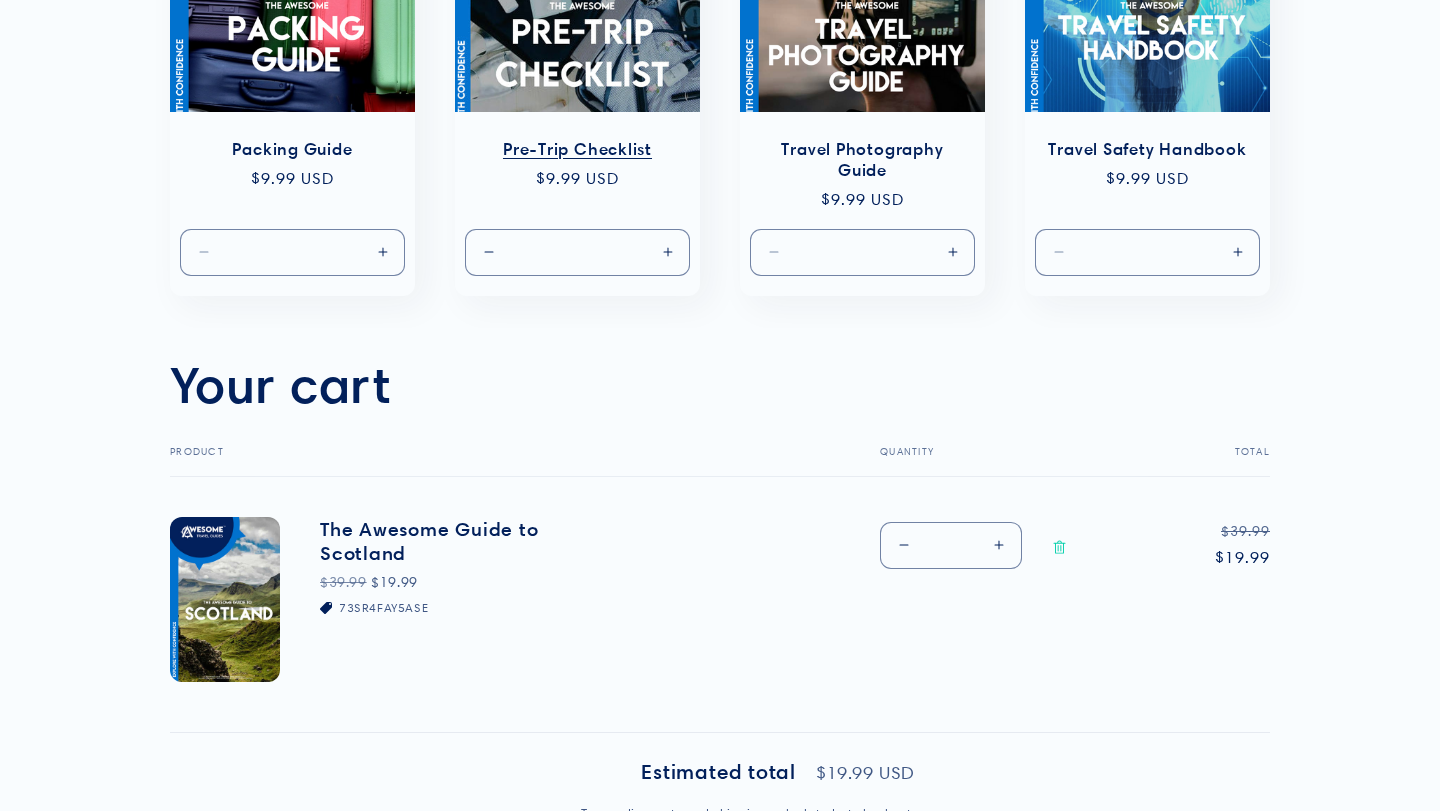 click on "Increase quantity for Default Title" at bounding box center (667, 252) 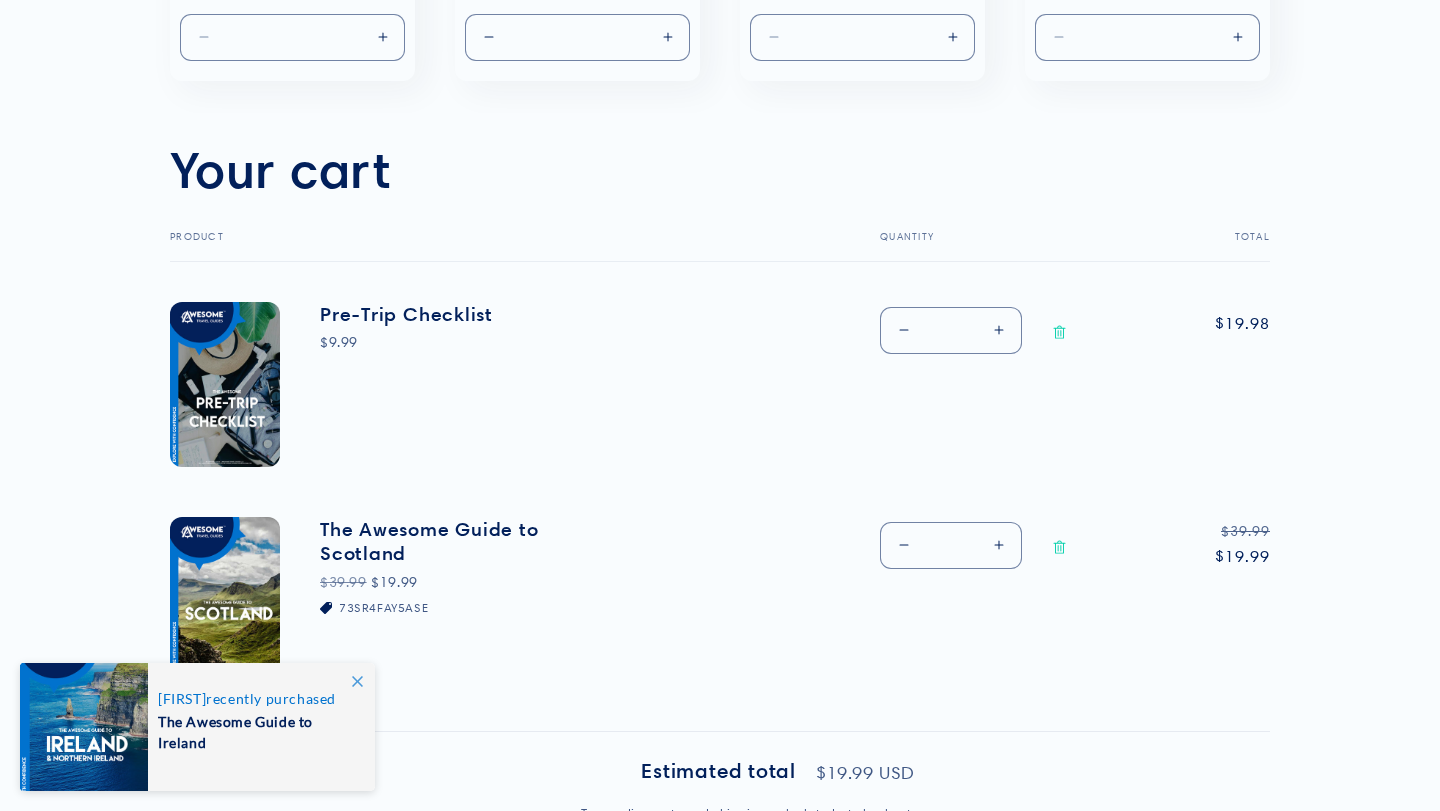 scroll, scrollTop: 652, scrollLeft: 0, axis: vertical 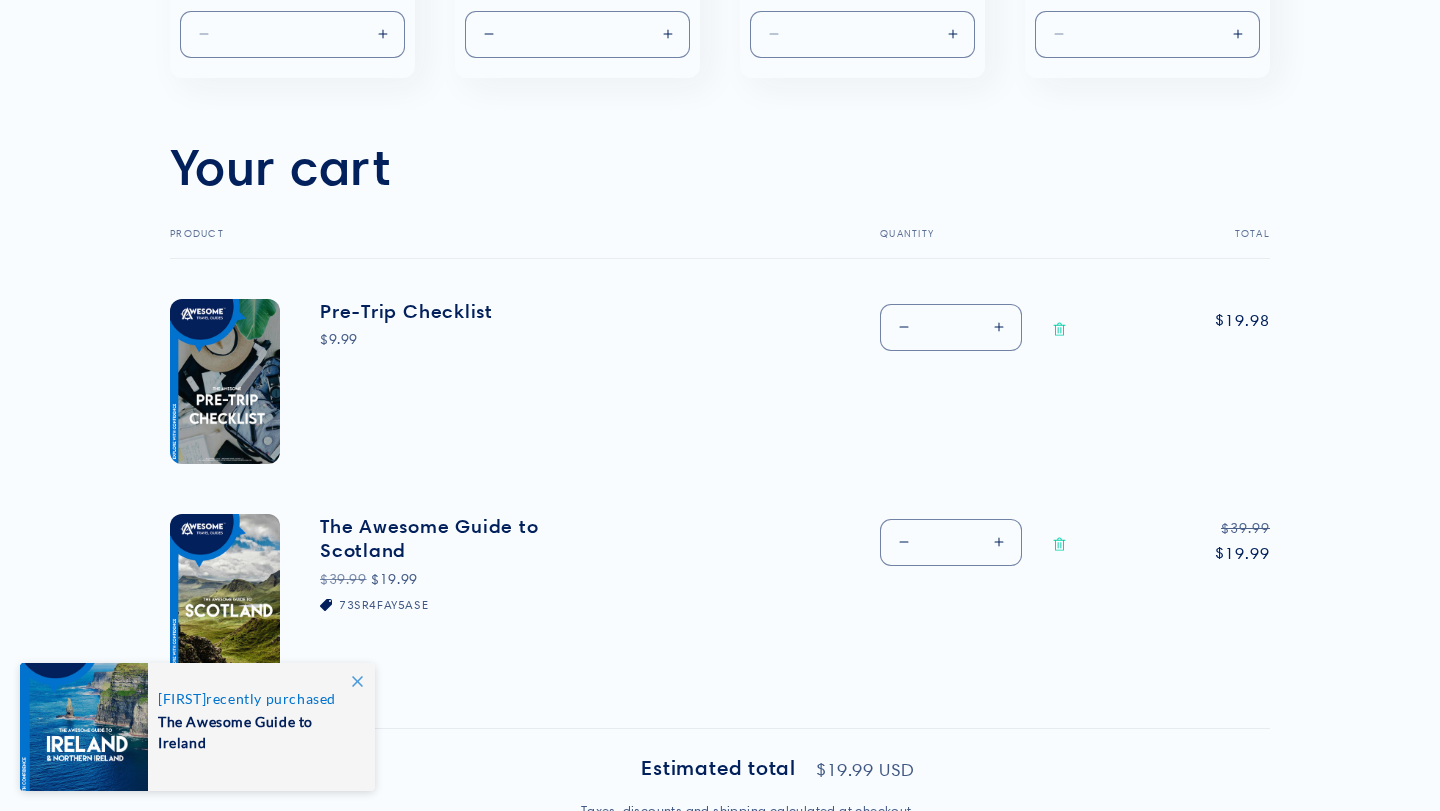 click on "Decrease quantity for Pre-Trip Checklist" at bounding box center [903, 327] 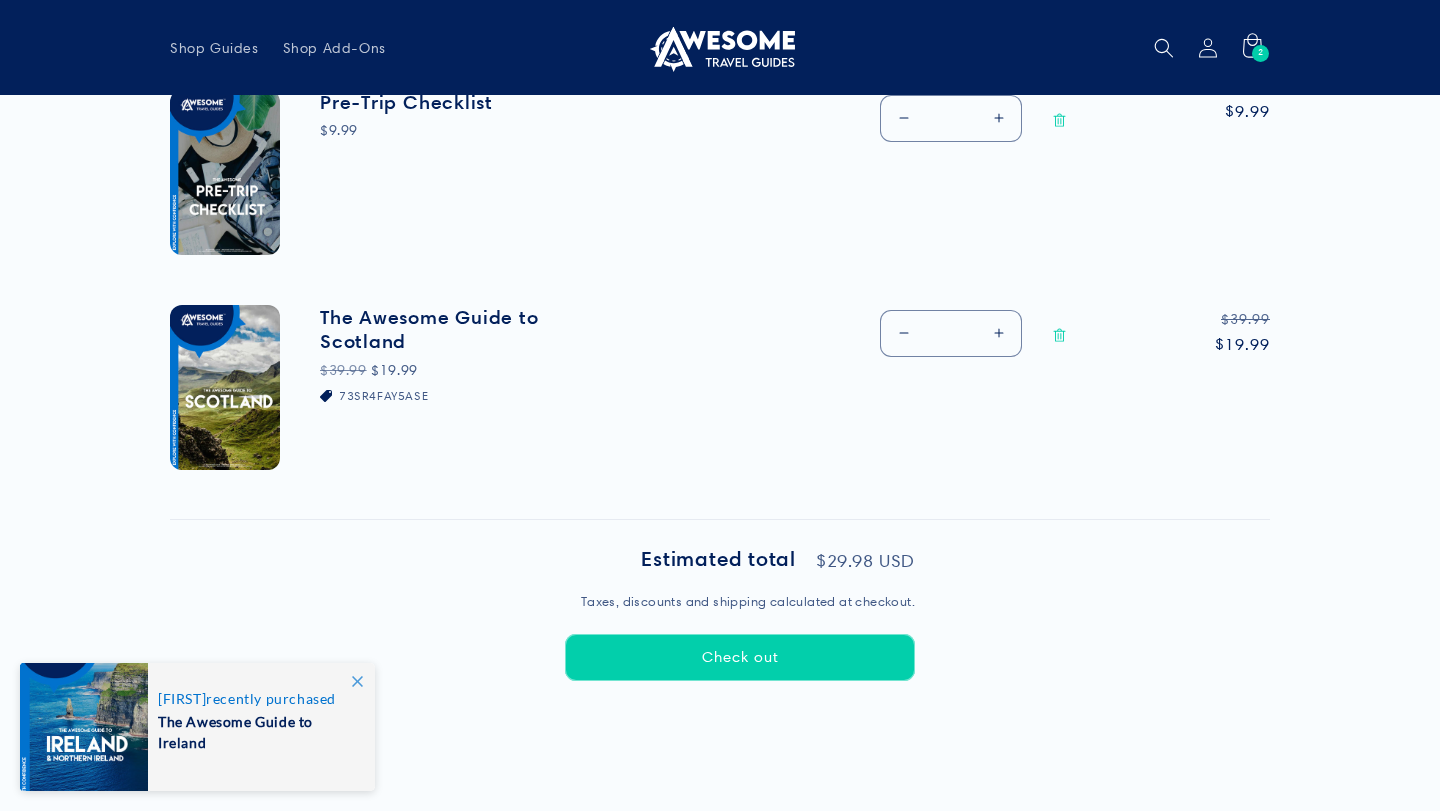 scroll, scrollTop: 847, scrollLeft: 0, axis: vertical 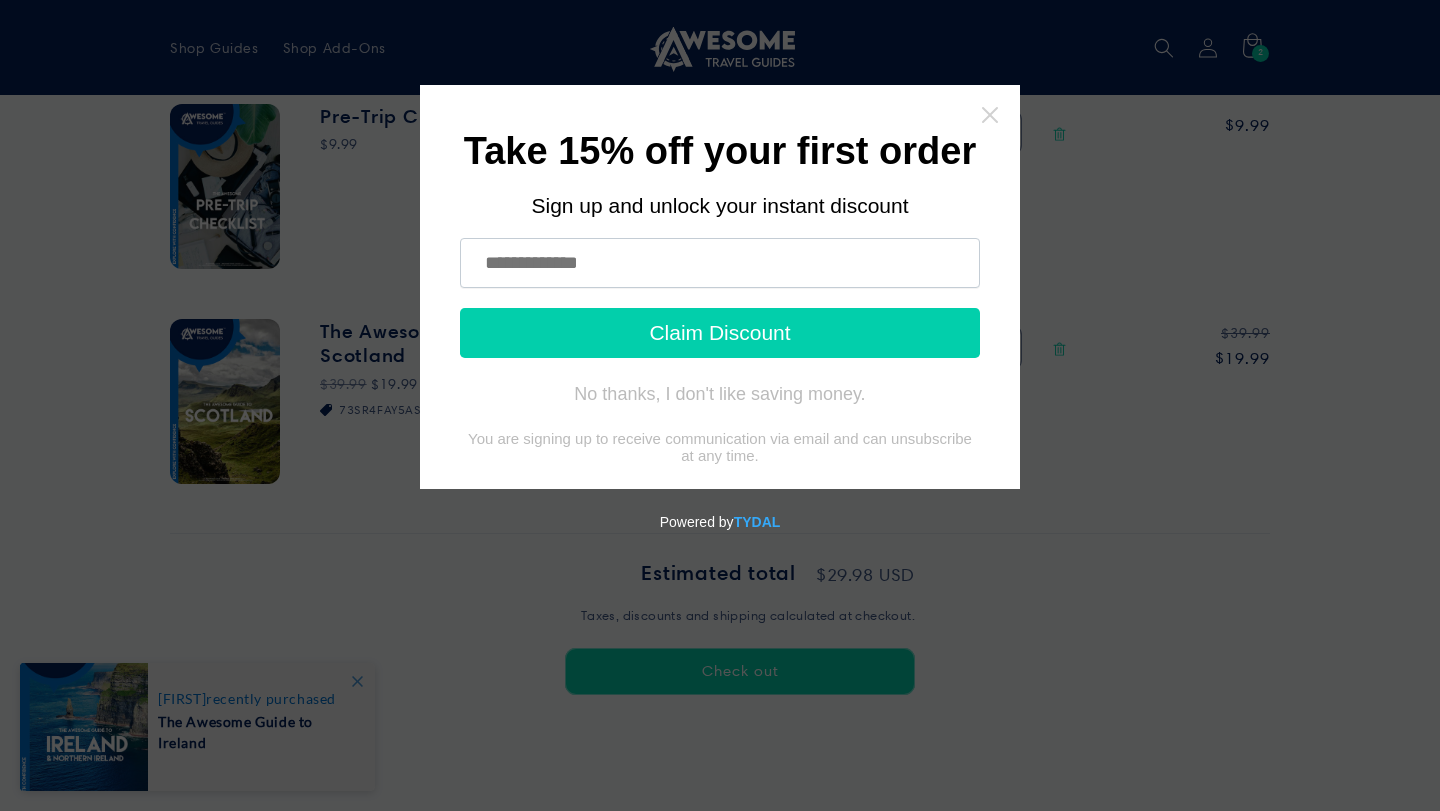 click 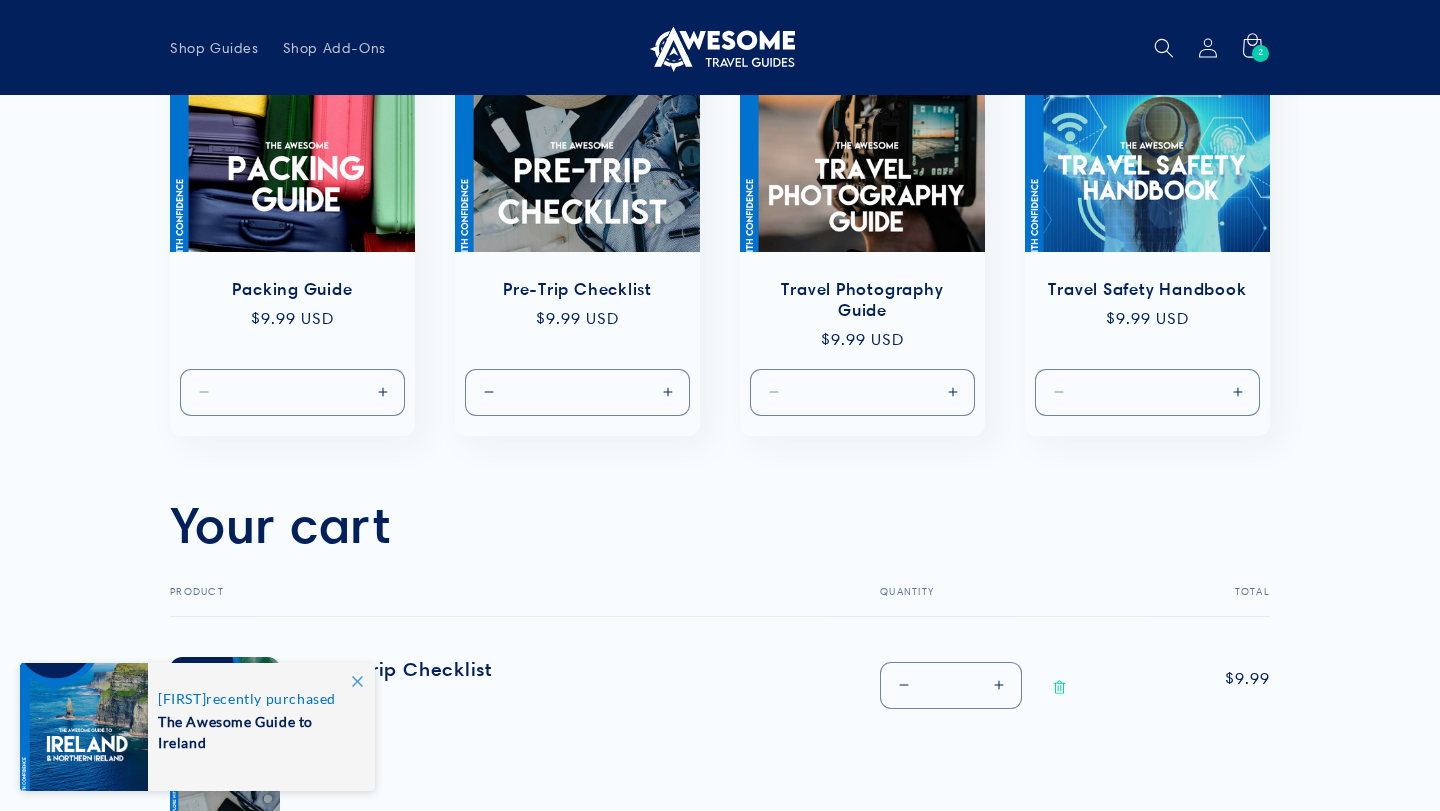 scroll, scrollTop: 277, scrollLeft: 0, axis: vertical 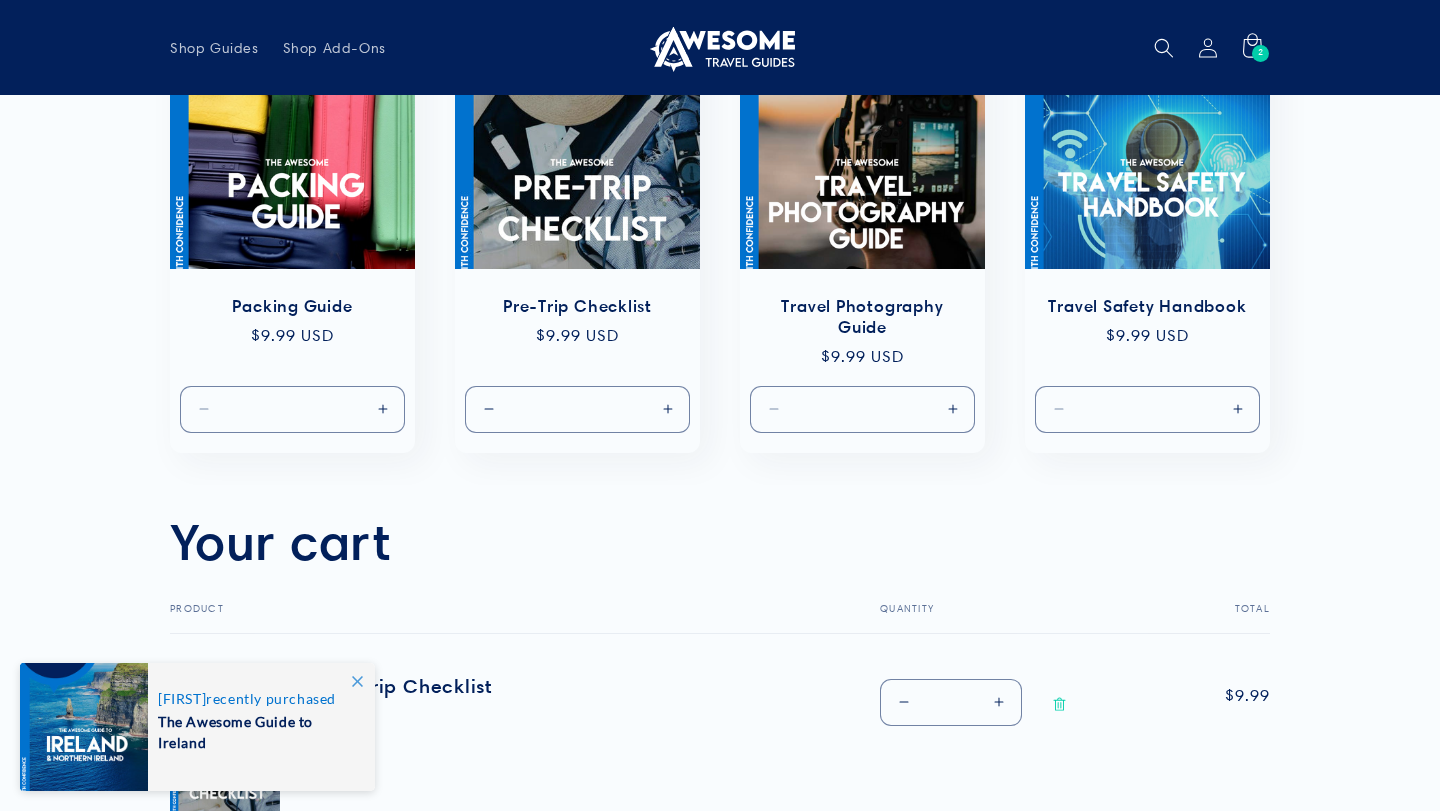 click at bounding box center [720, 48] 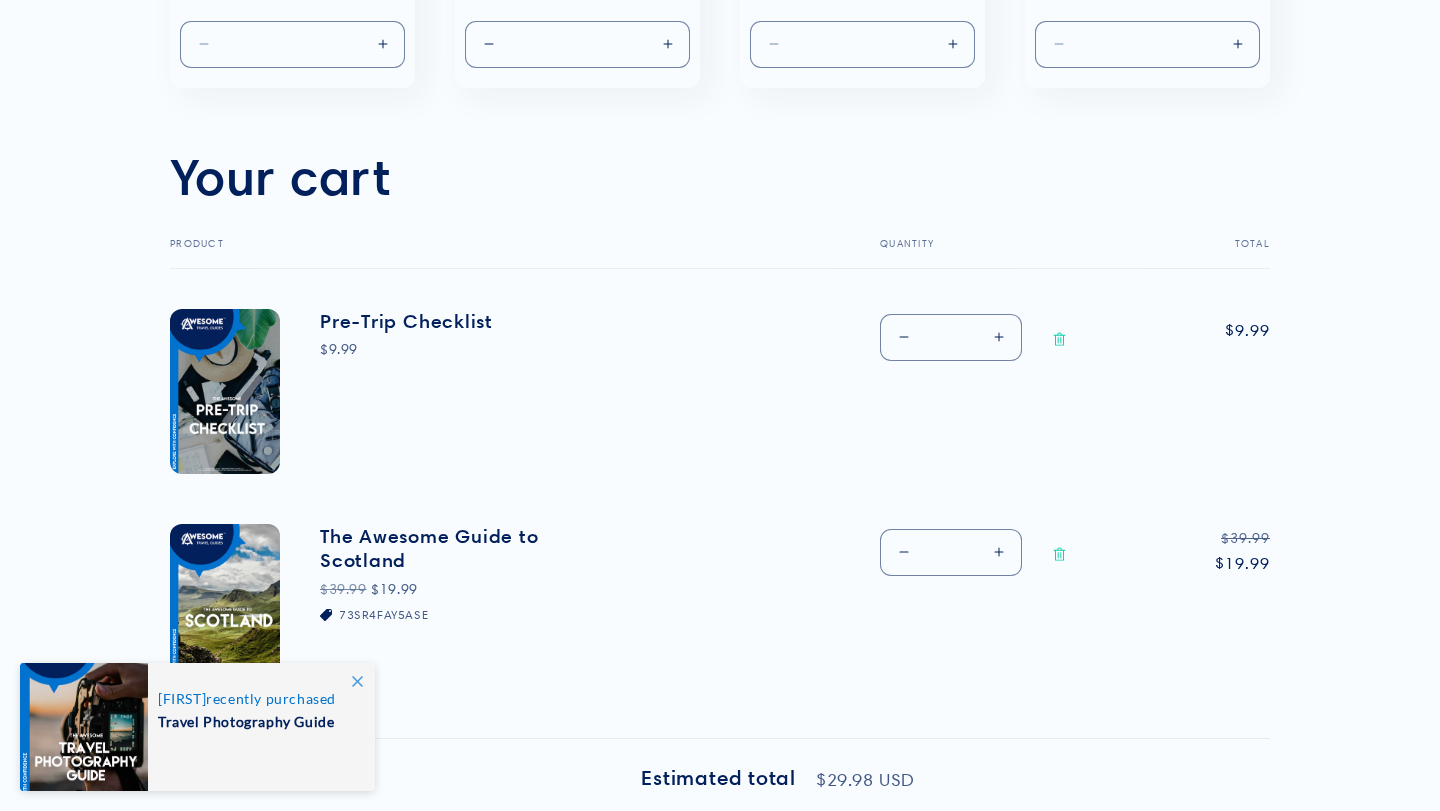 scroll, scrollTop: 649, scrollLeft: 0, axis: vertical 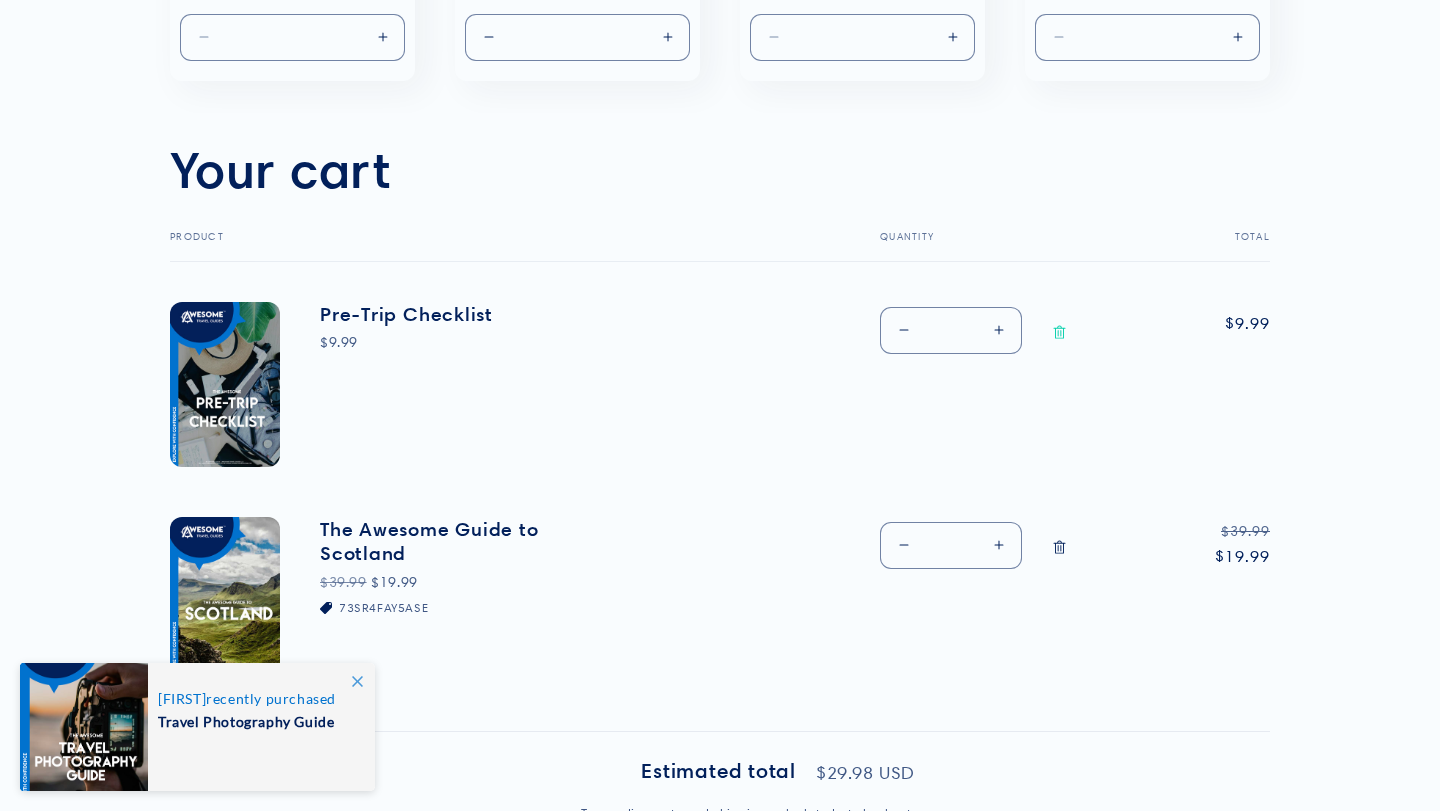 click 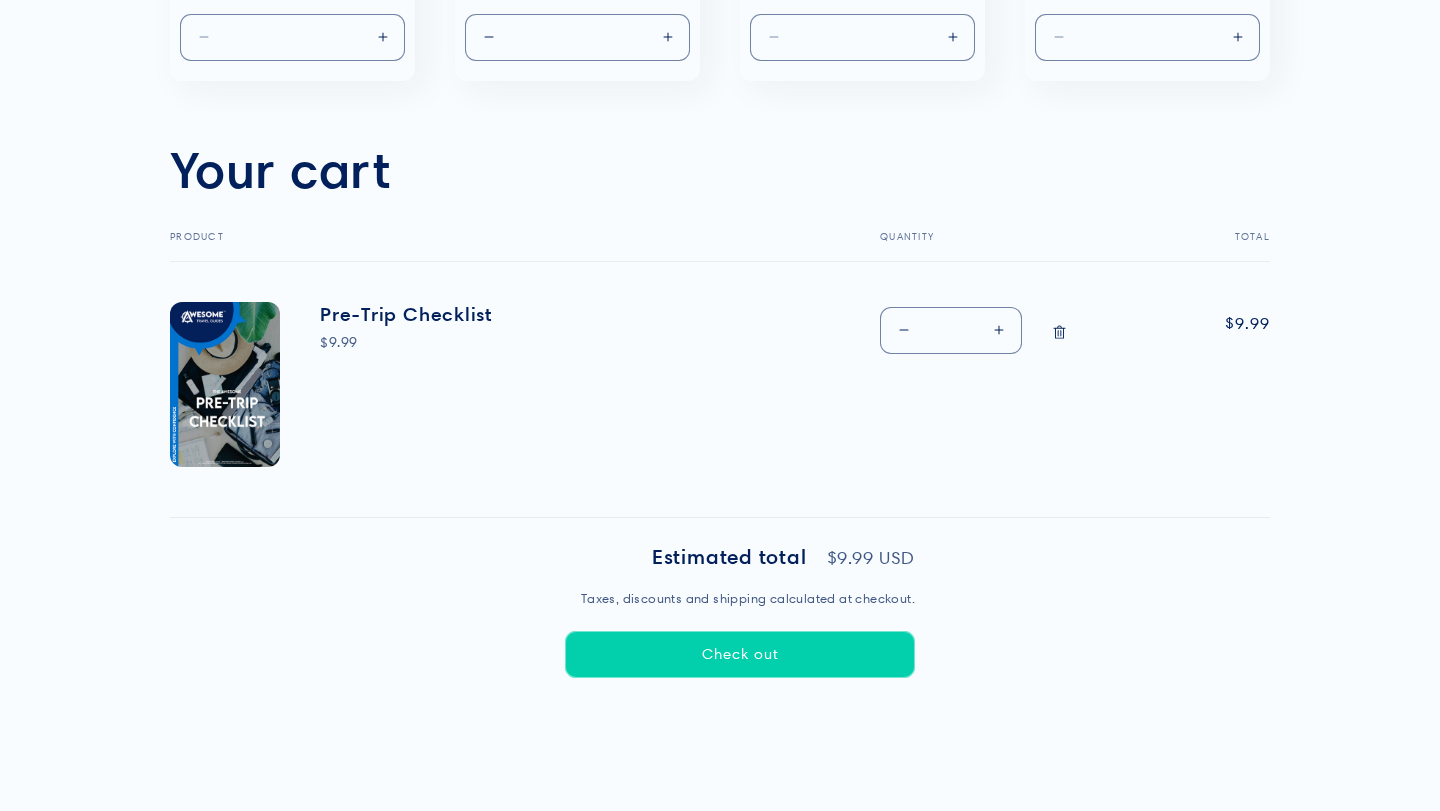 click 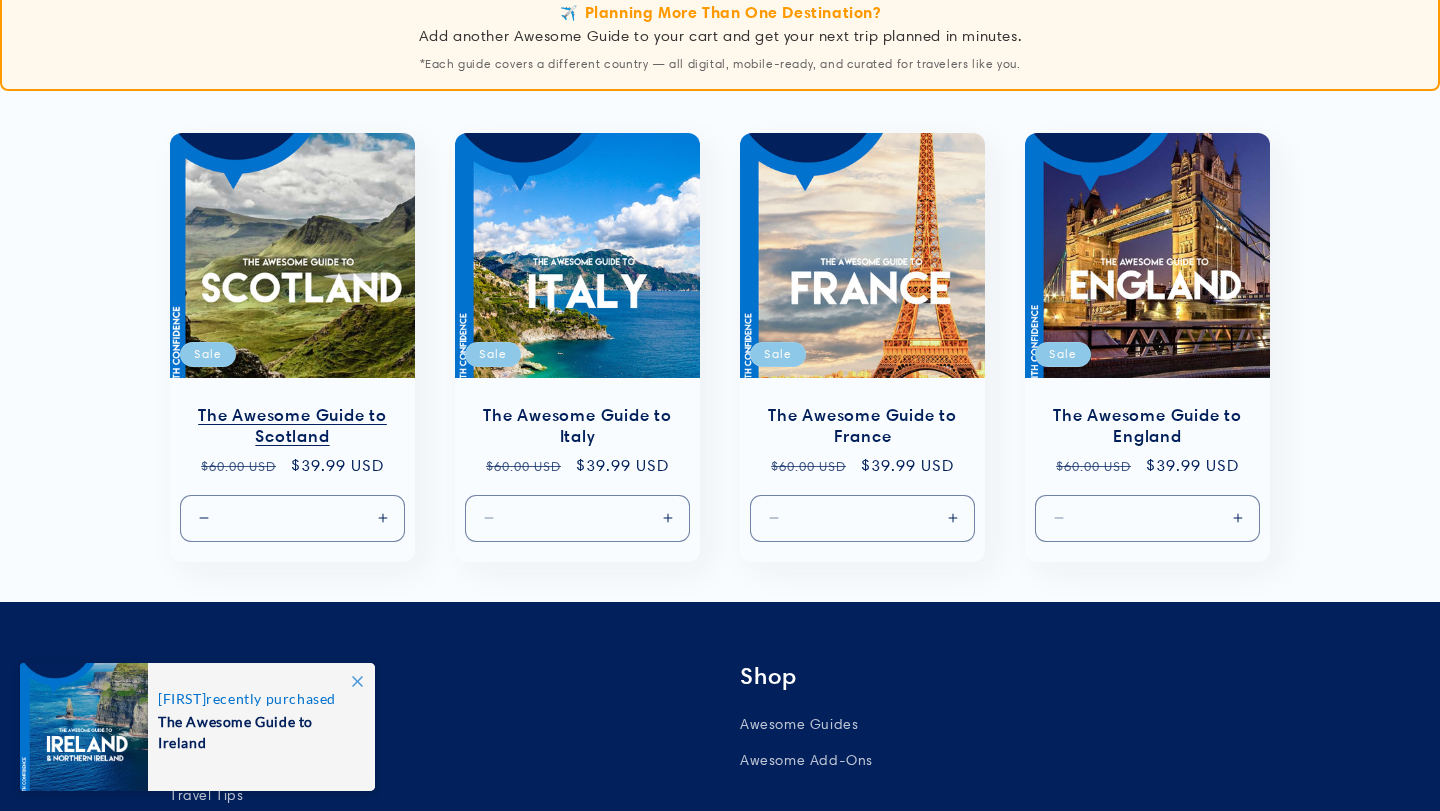 scroll, scrollTop: 1225, scrollLeft: 0, axis: vertical 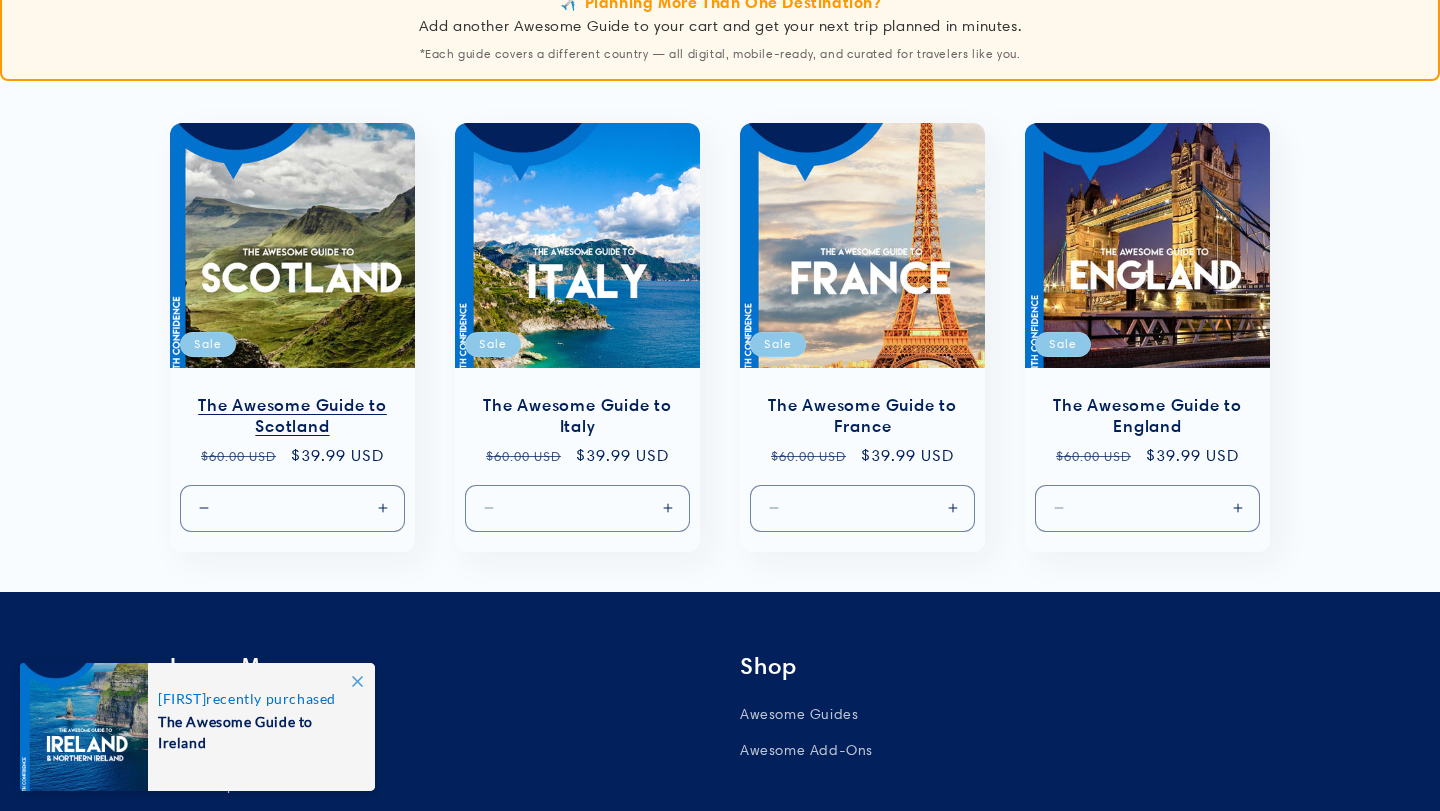 click on "The Awesome Guide to Scotland" at bounding box center [292, 416] 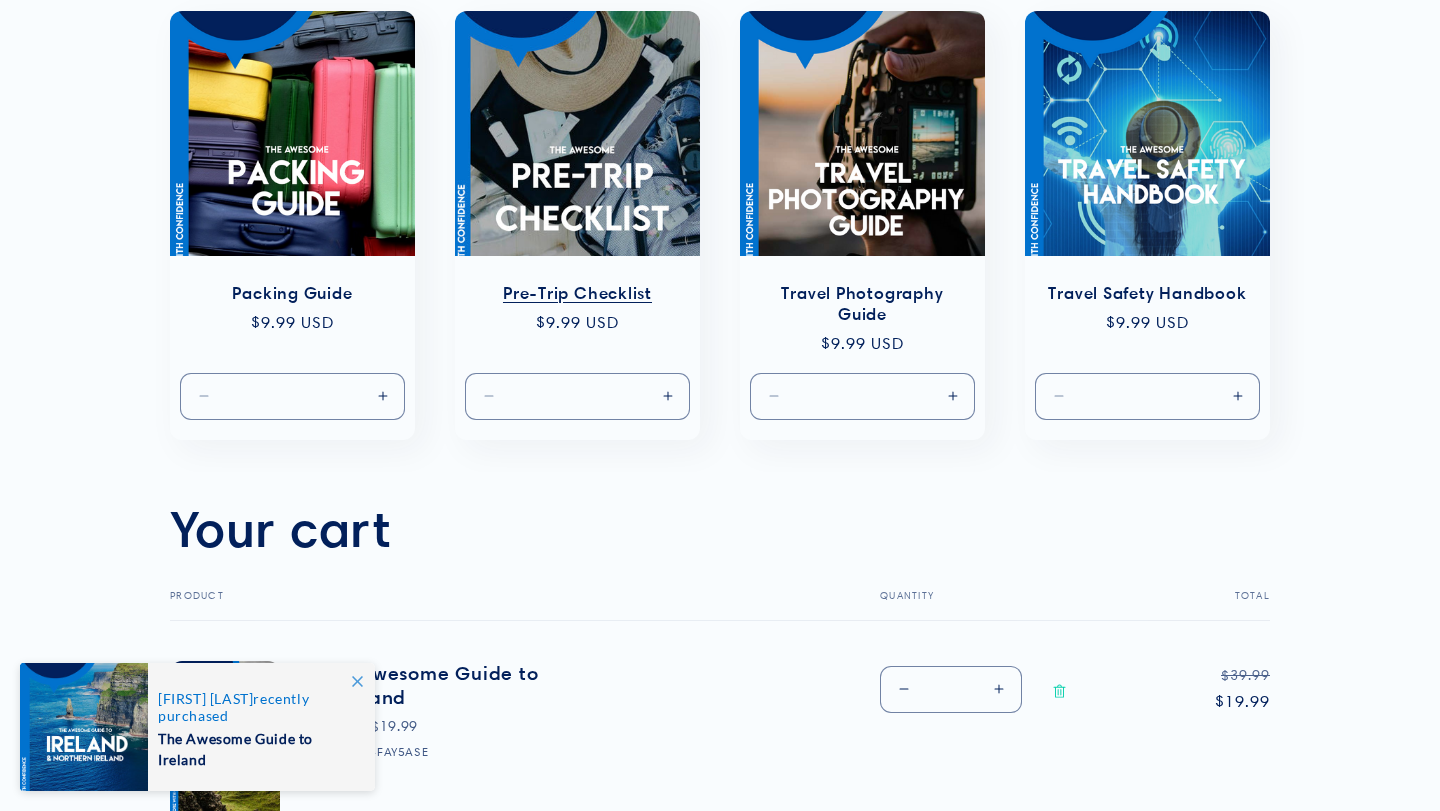 scroll, scrollTop: 332, scrollLeft: 0, axis: vertical 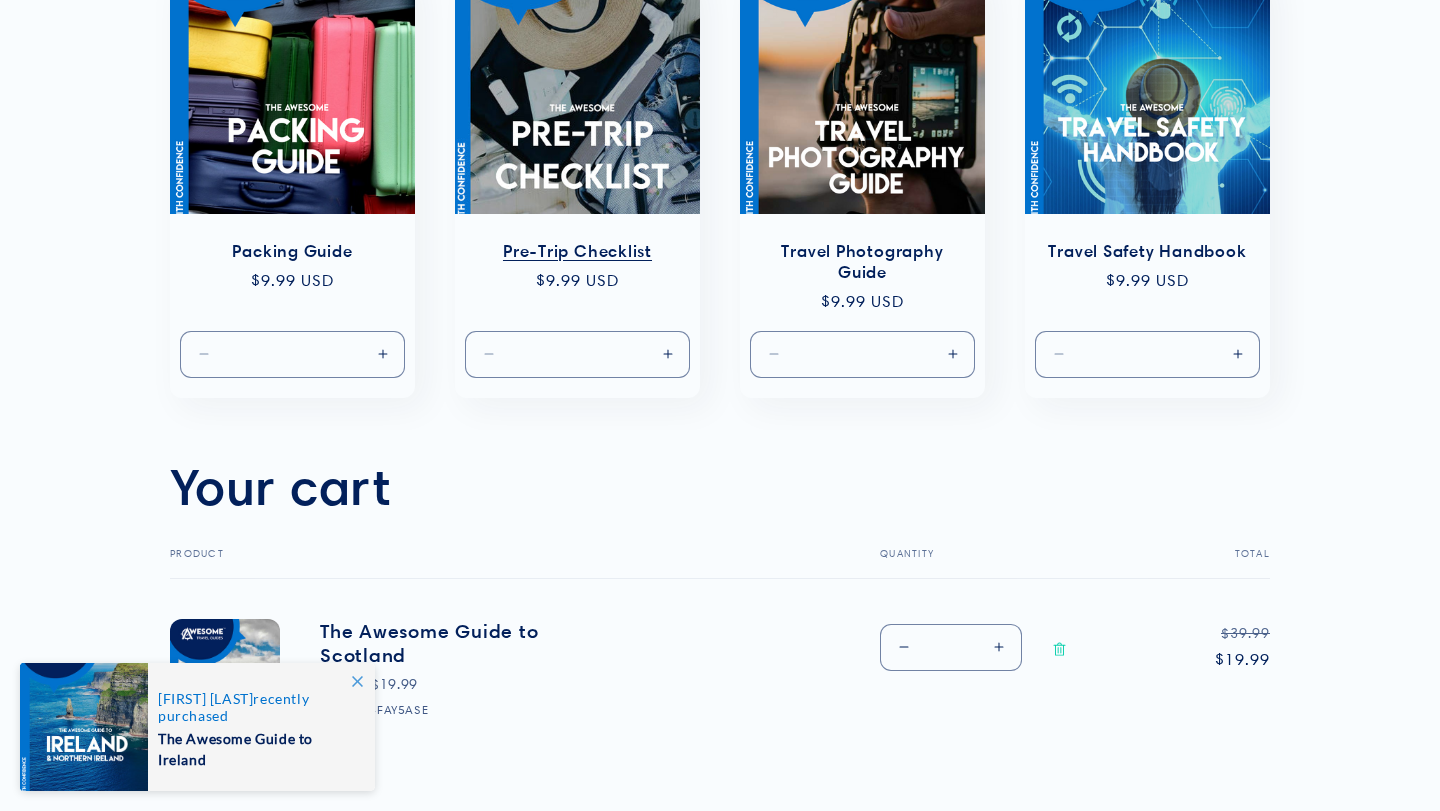 click on "Increase quantity for Default Title" at bounding box center (667, 354) 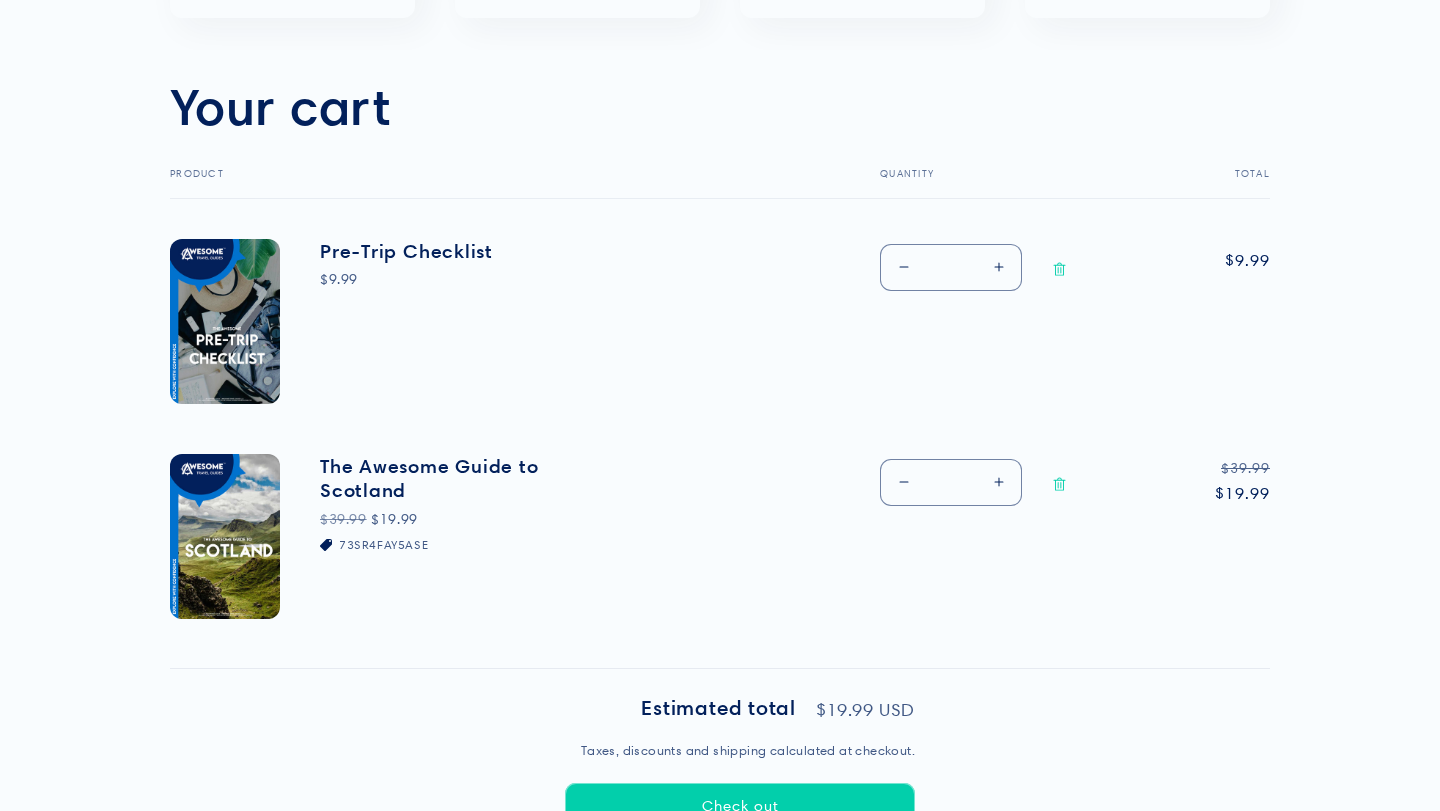 scroll, scrollTop: 714, scrollLeft: 0, axis: vertical 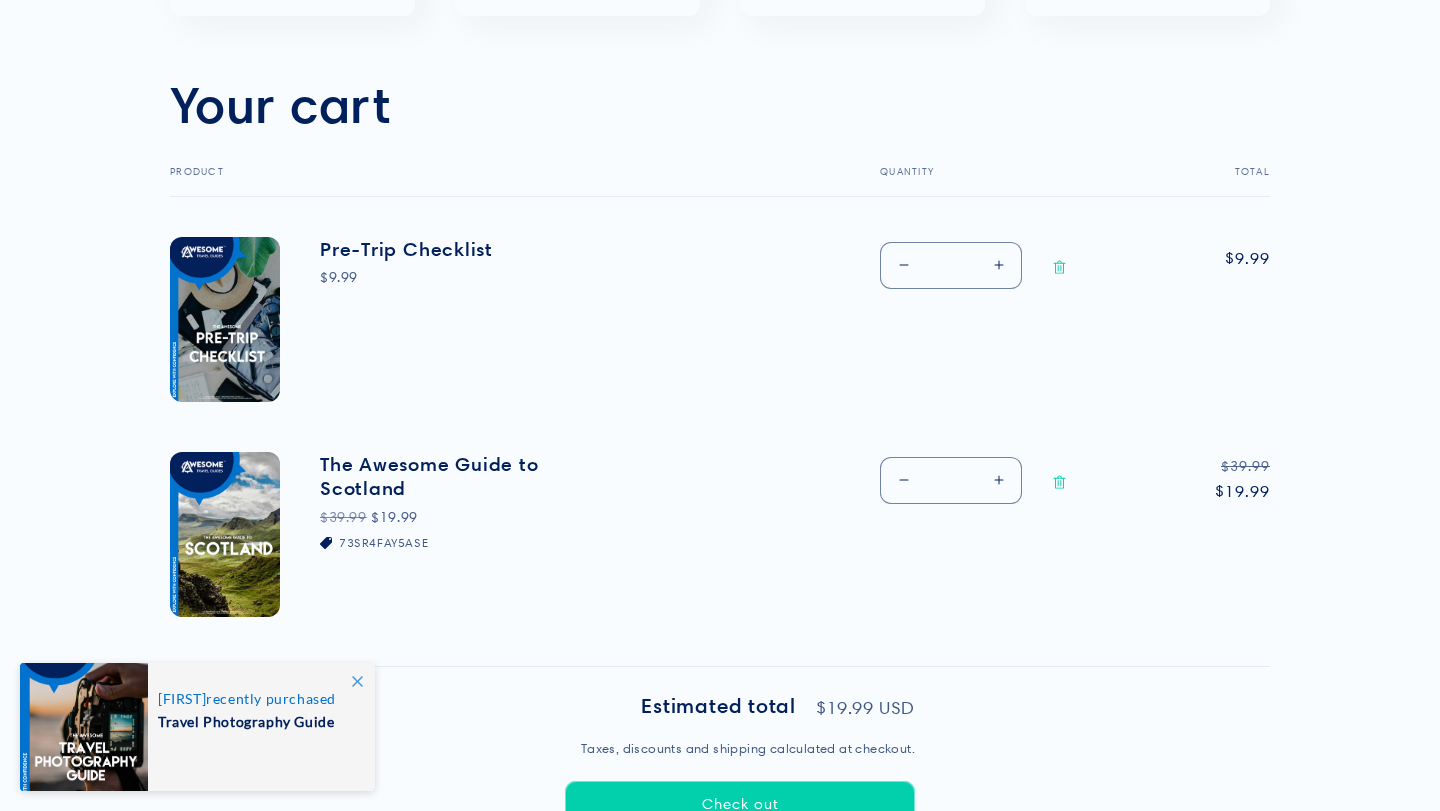 type 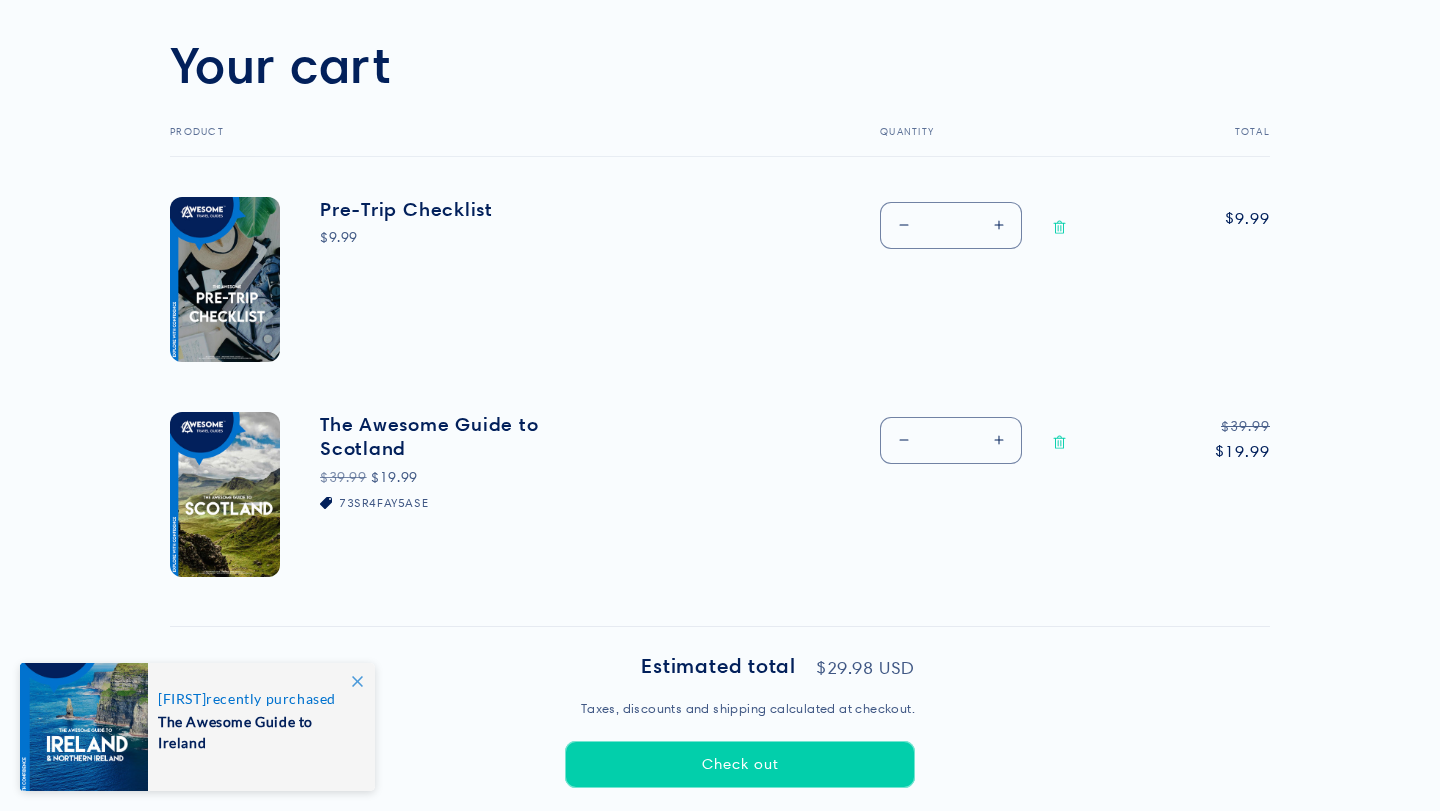 scroll, scrollTop: 714, scrollLeft: 0, axis: vertical 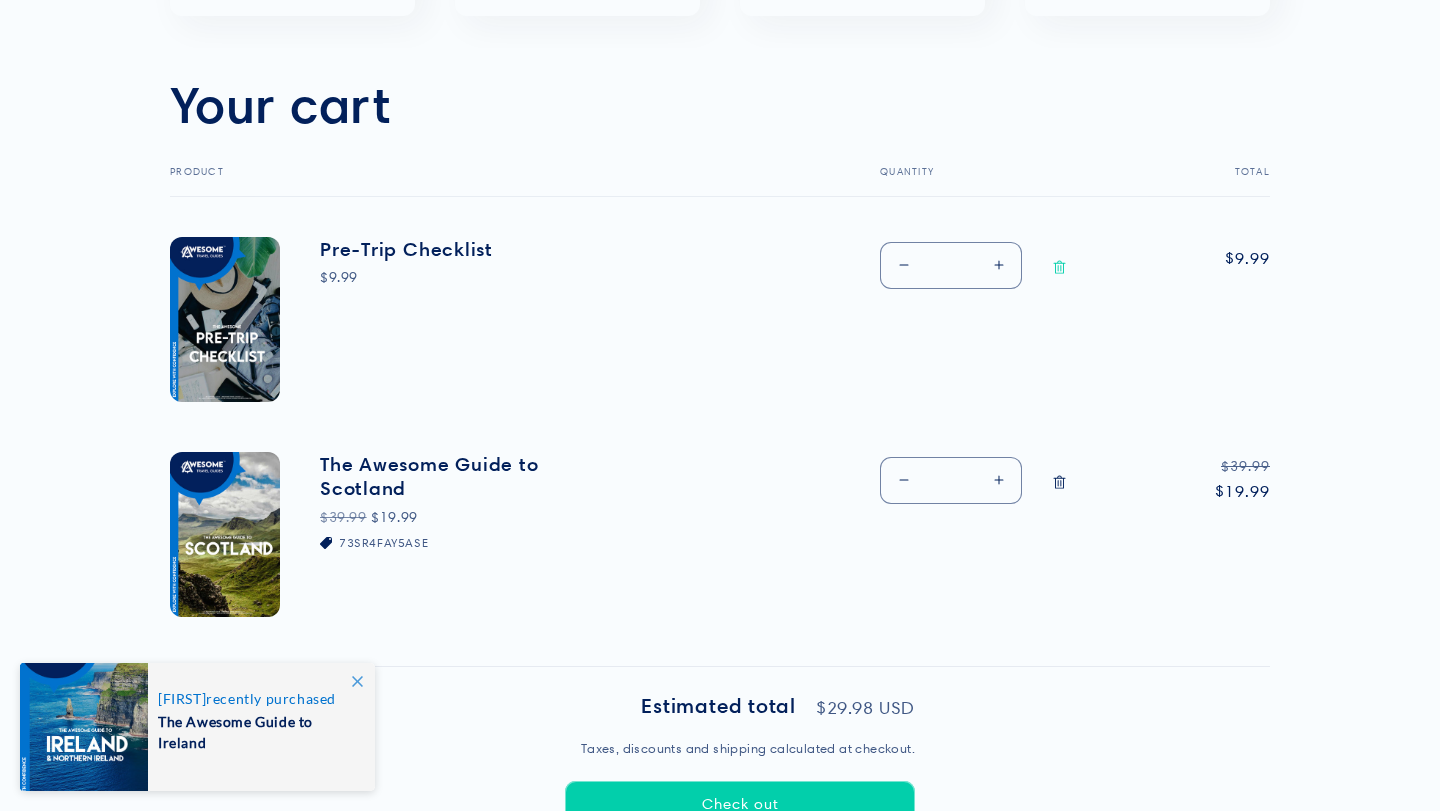 click 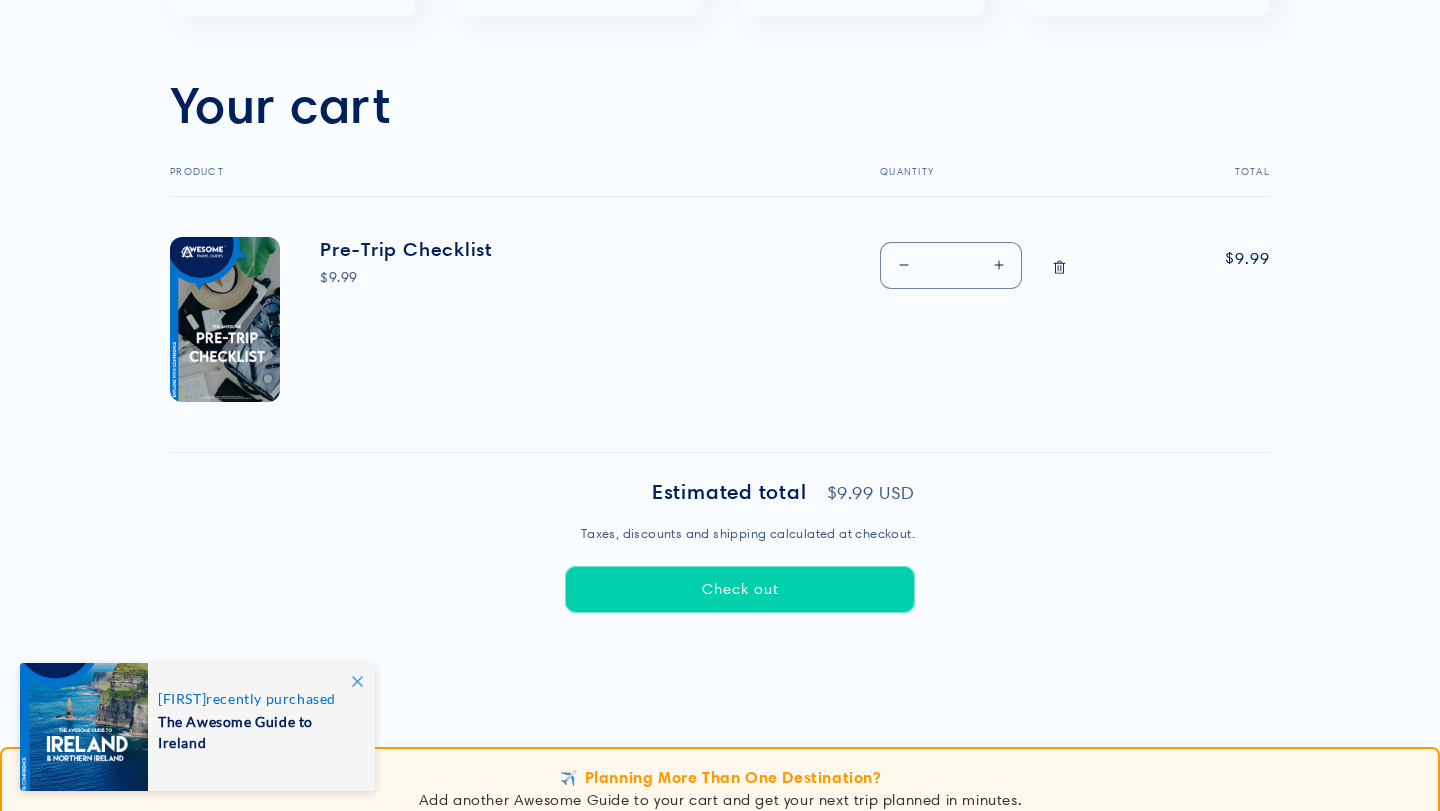 click 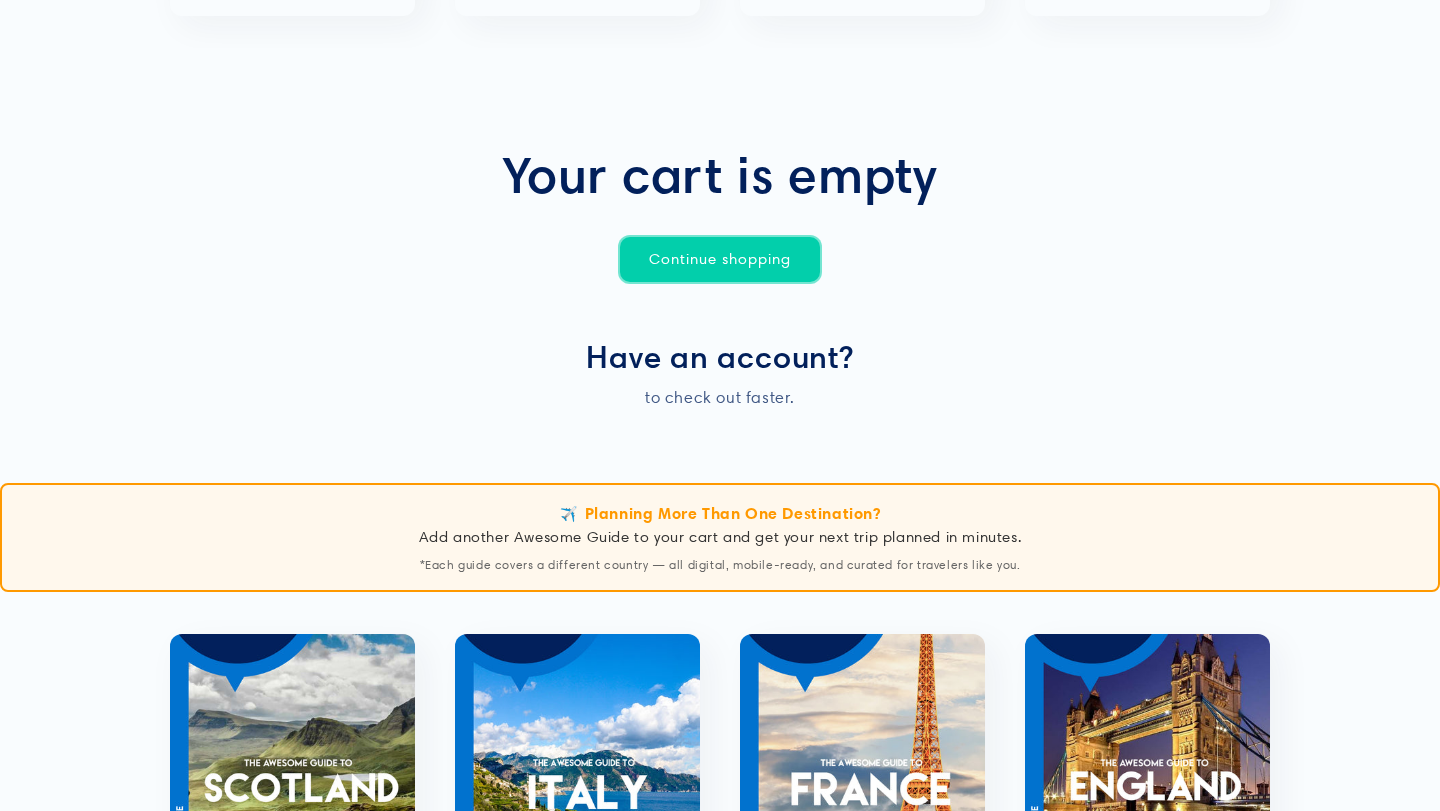 click on "Continue shopping" at bounding box center [720, 259] 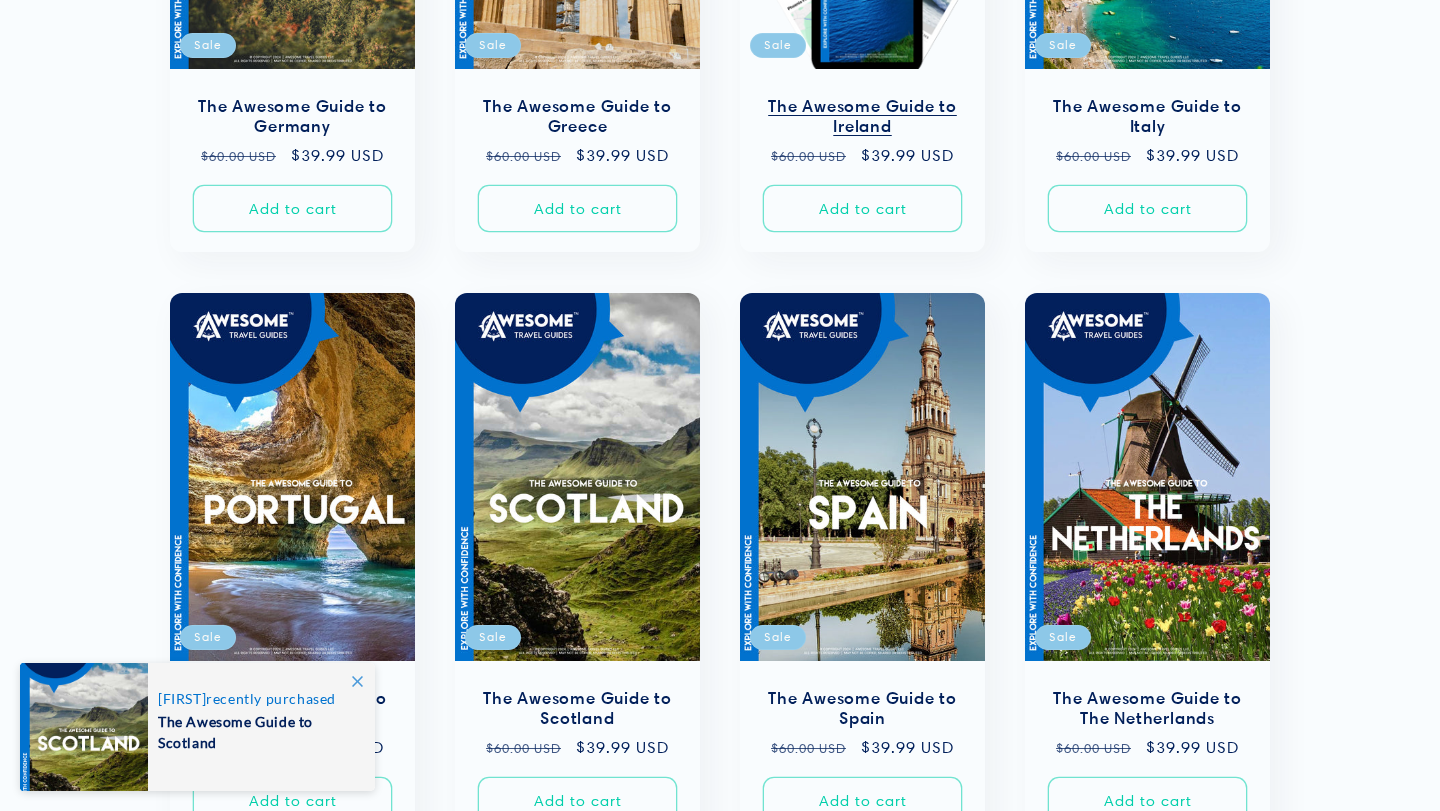 scroll, scrollTop: 1232, scrollLeft: 0, axis: vertical 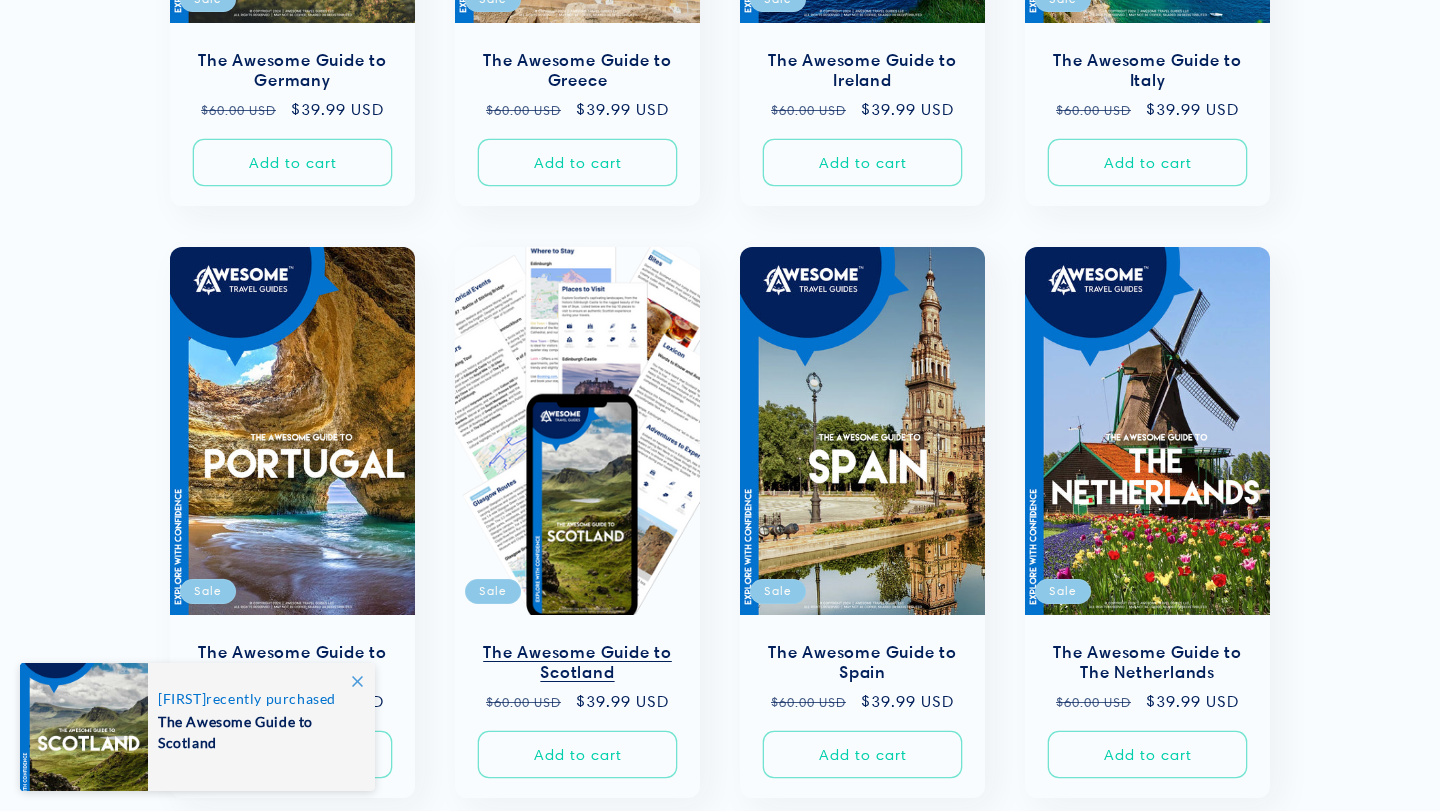click on "The Awesome Guide to Scotland" at bounding box center (577, 662) 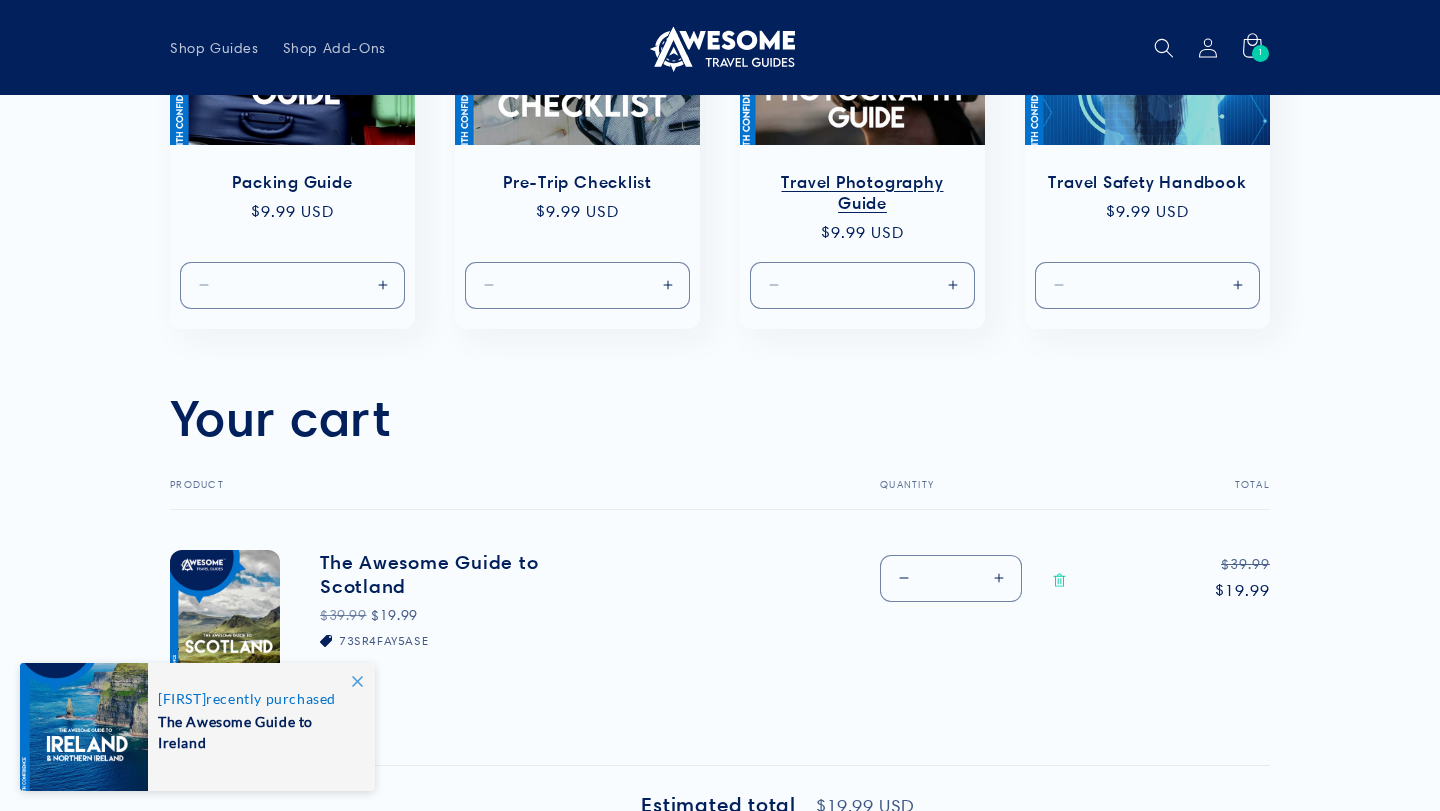 scroll, scrollTop: 393, scrollLeft: 0, axis: vertical 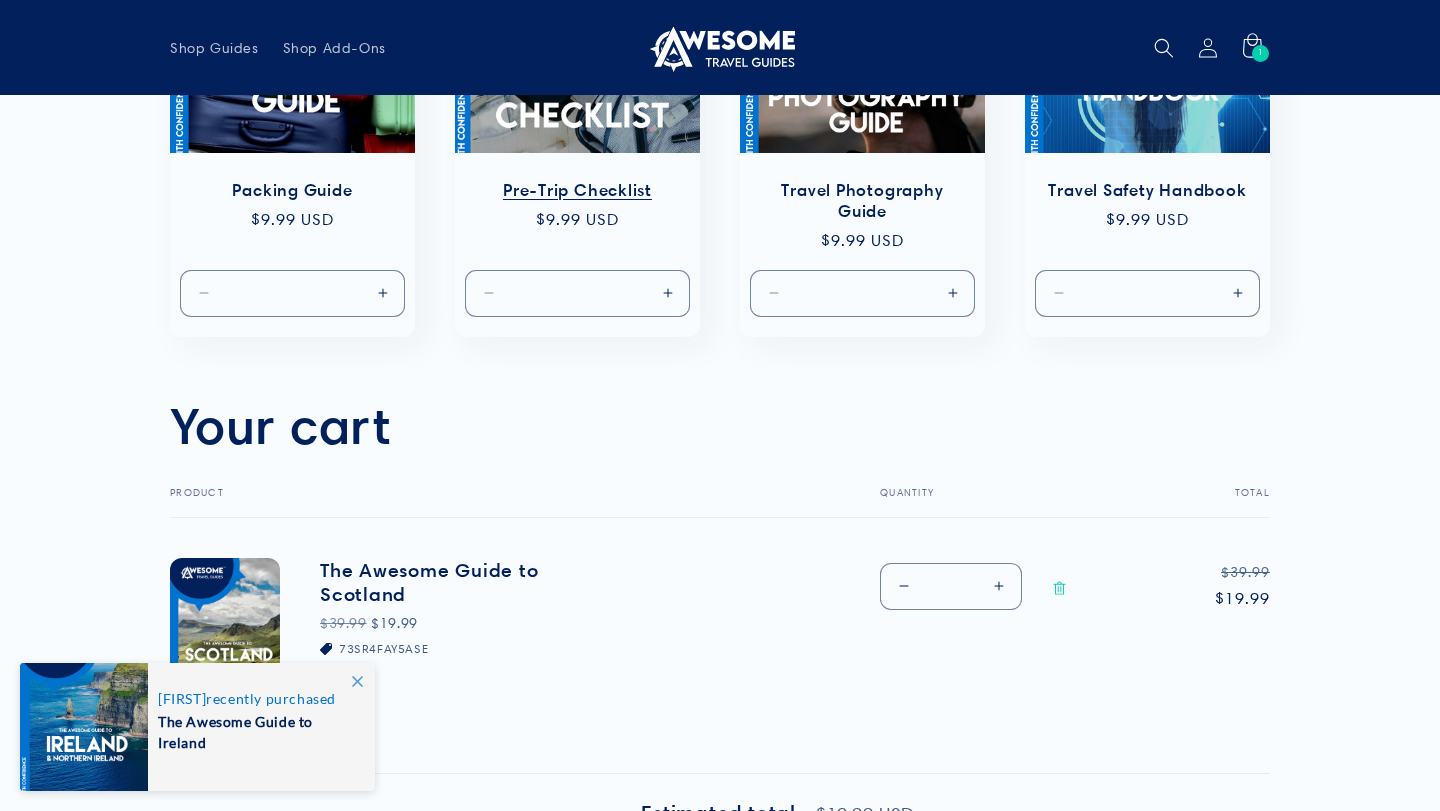 click on "Increase quantity for Default Title" at bounding box center (667, 293) 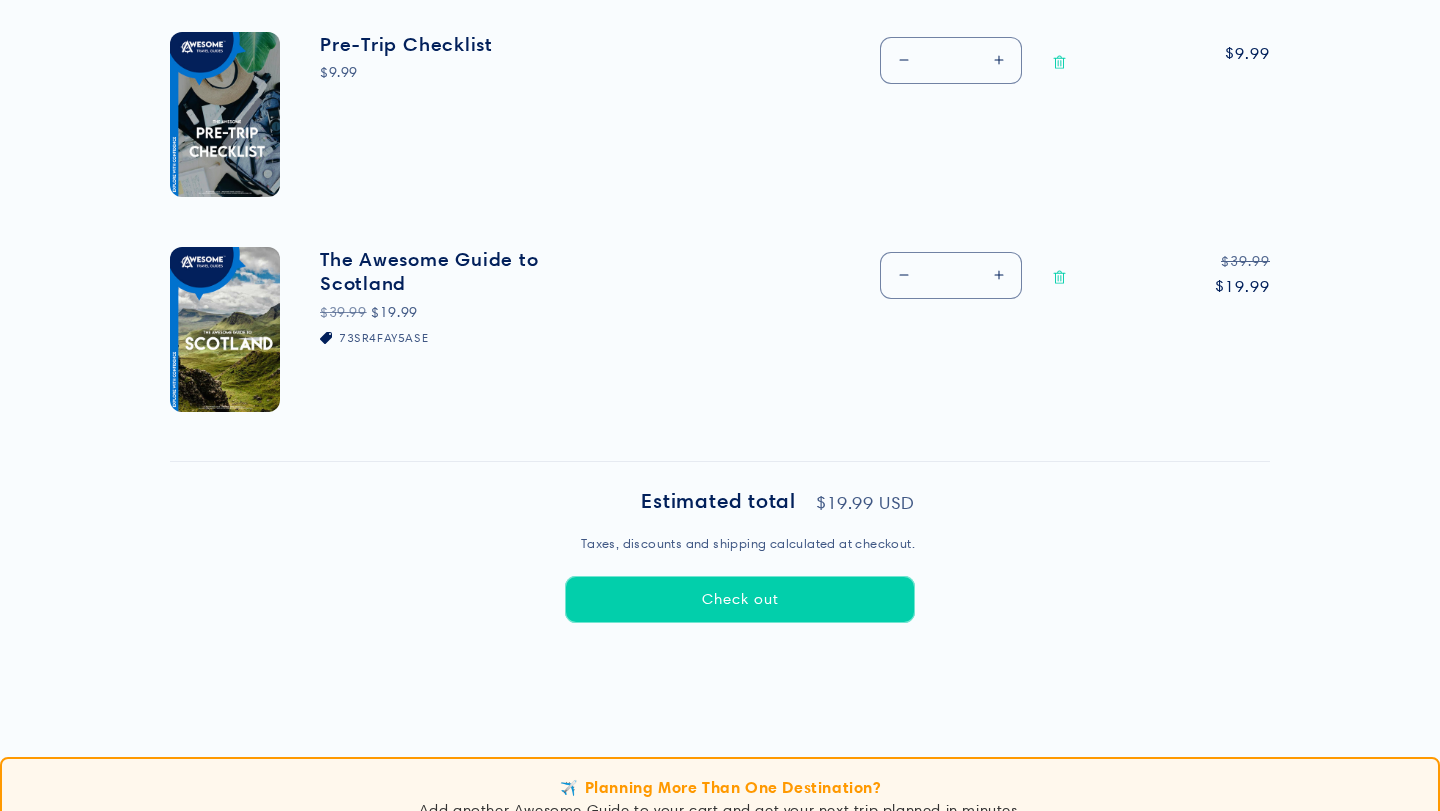 scroll, scrollTop: 921, scrollLeft: 0, axis: vertical 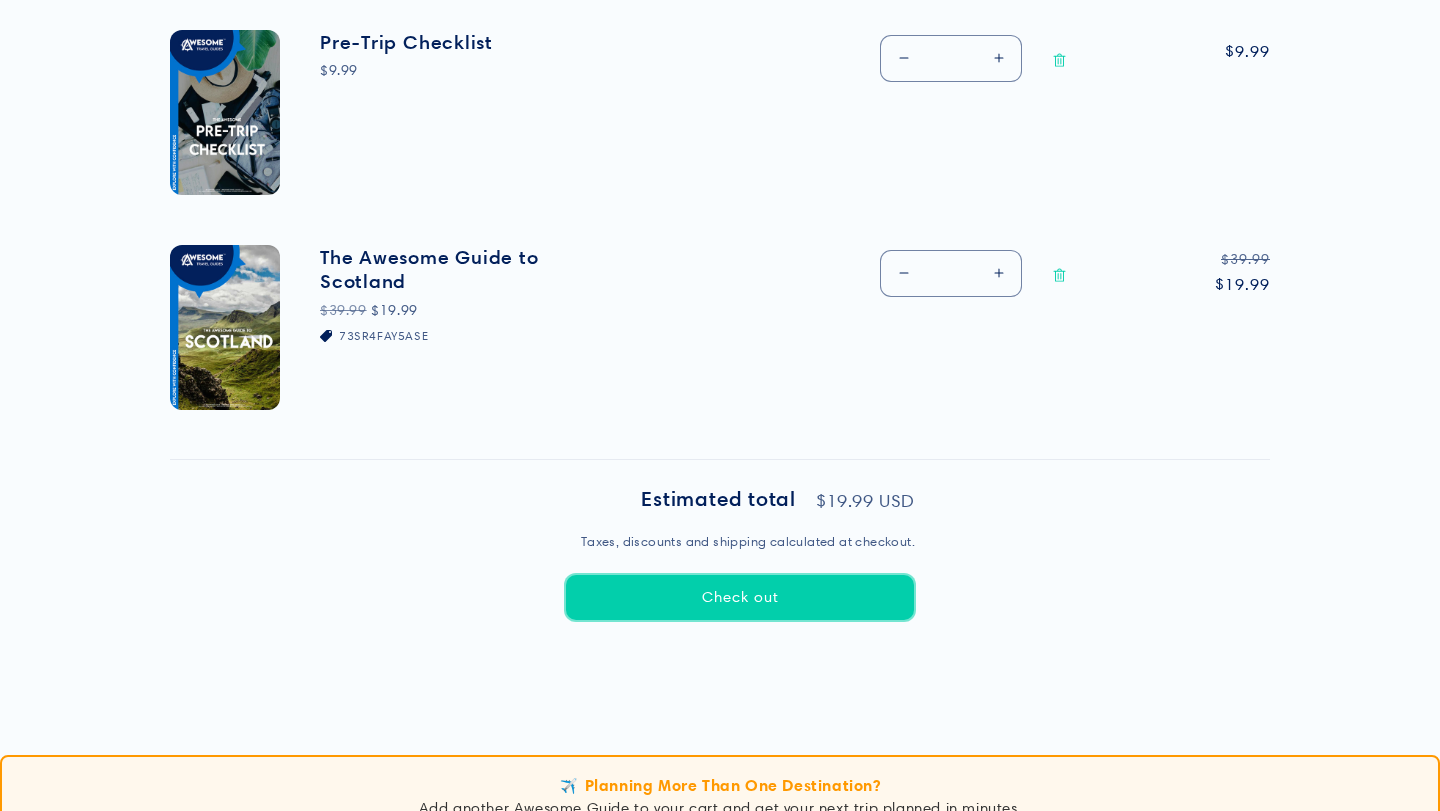 click on "Check out" at bounding box center [740, 597] 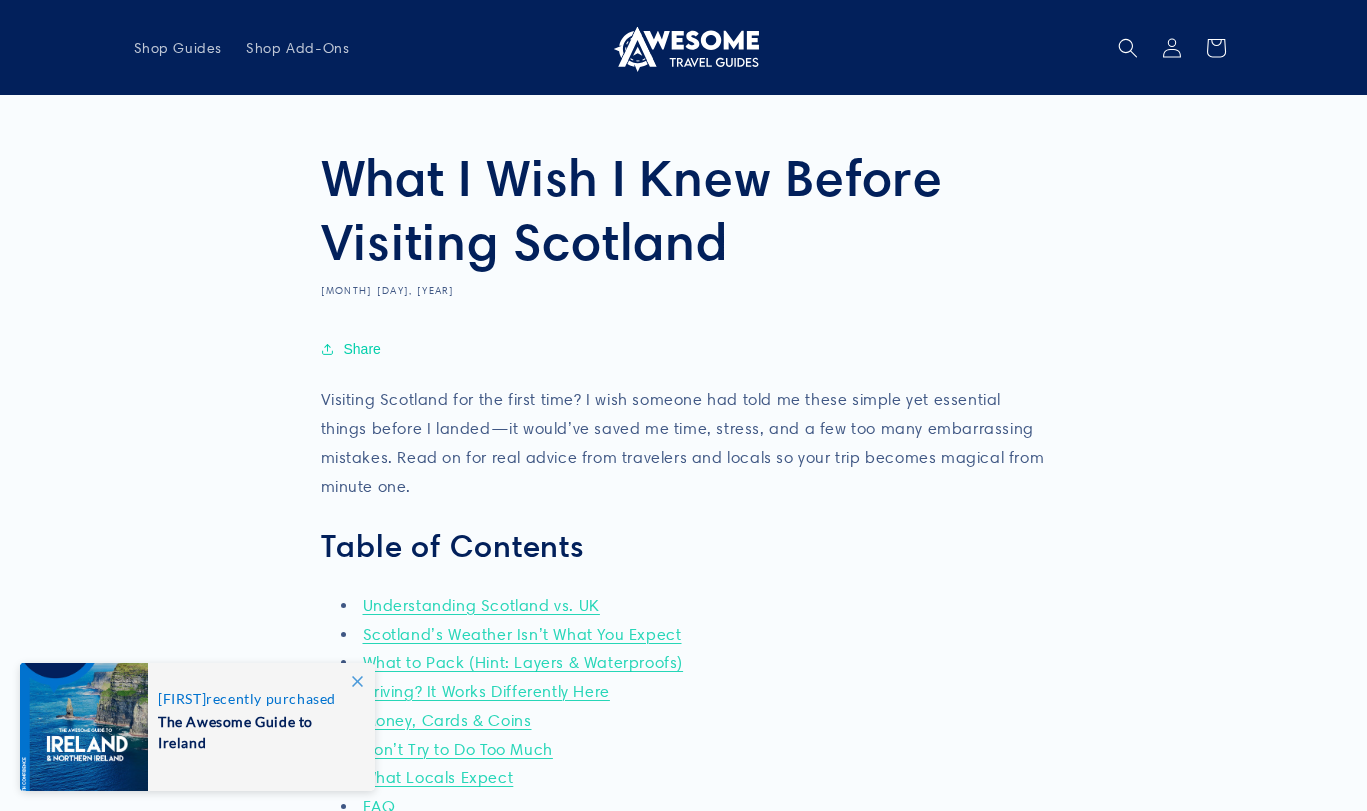 scroll, scrollTop: 0, scrollLeft: 0, axis: both 